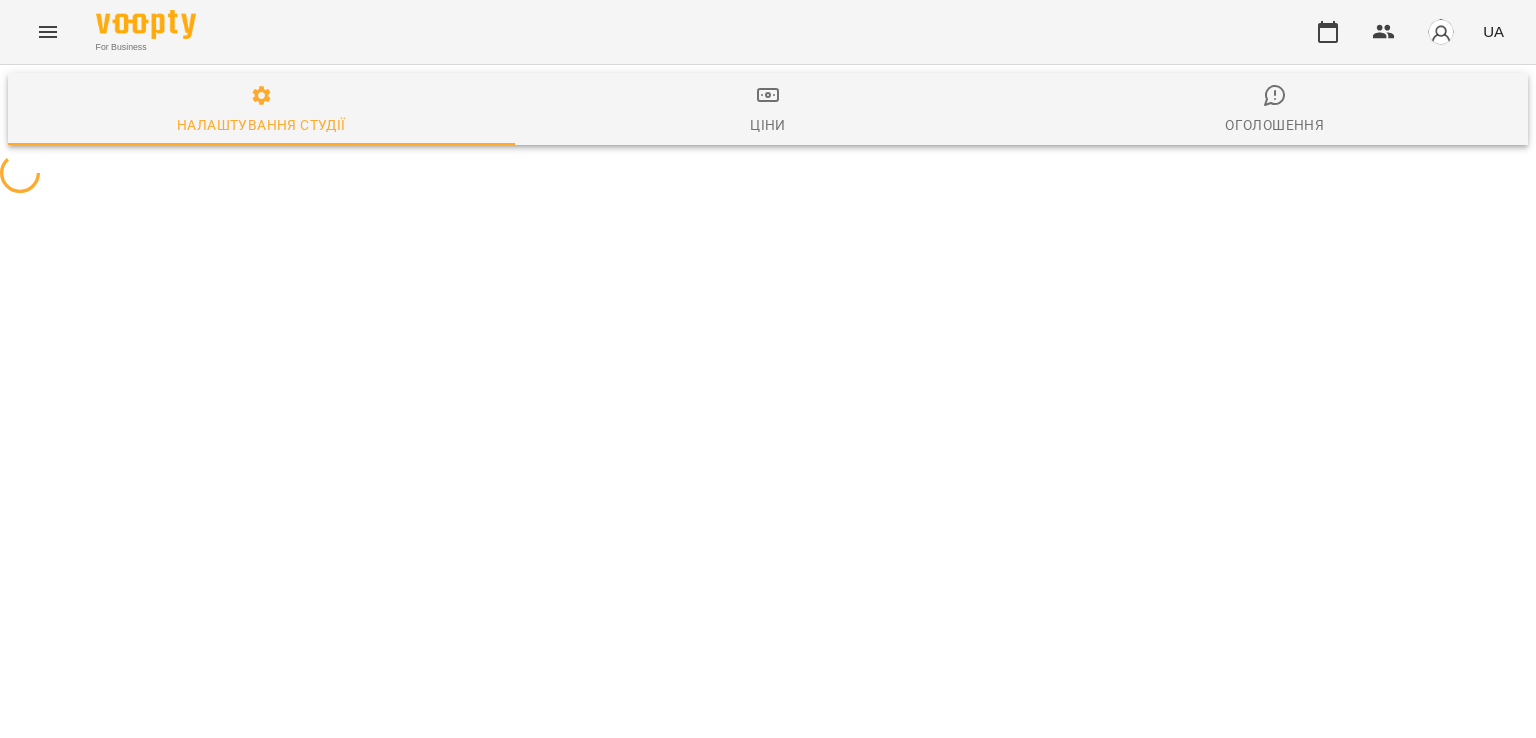 scroll, scrollTop: 0, scrollLeft: 0, axis: both 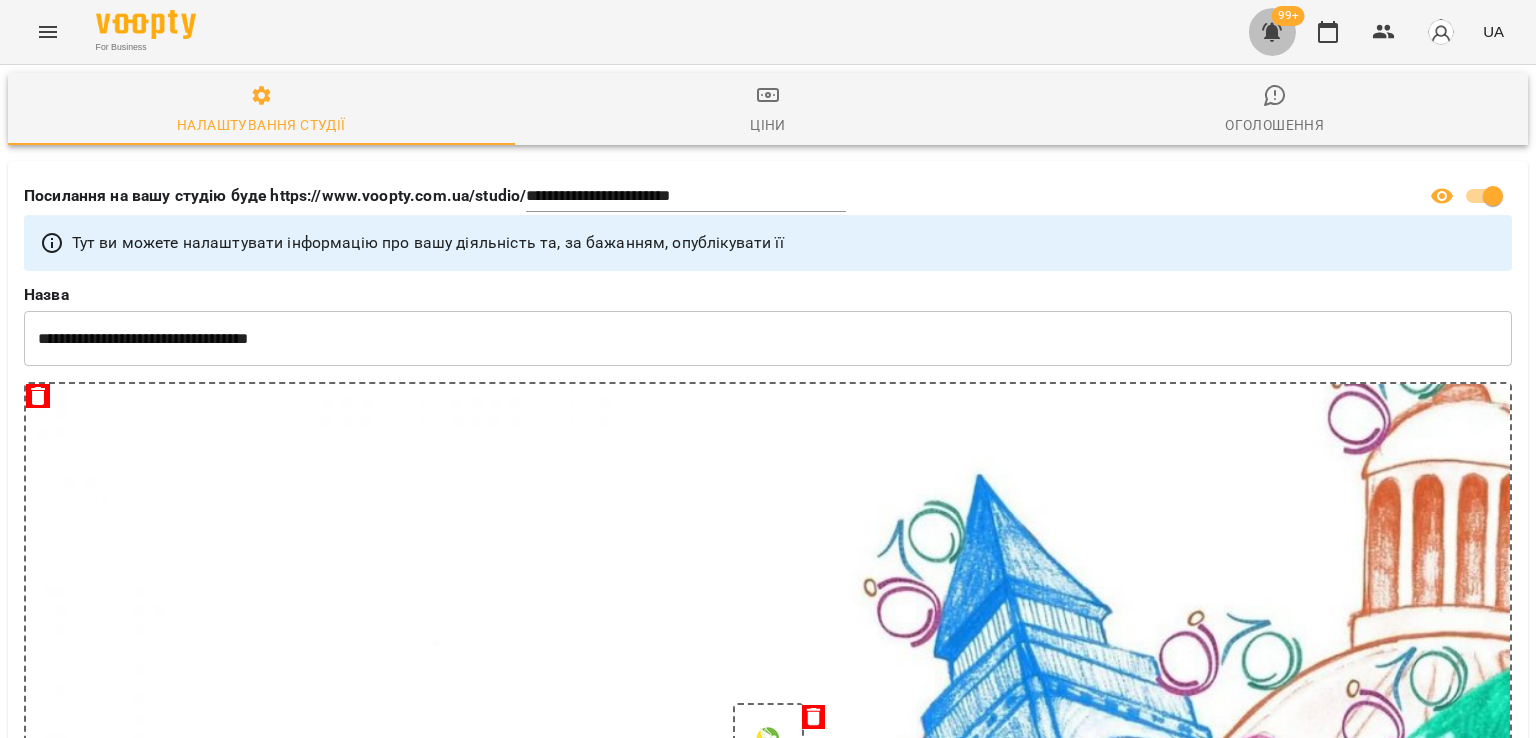 click 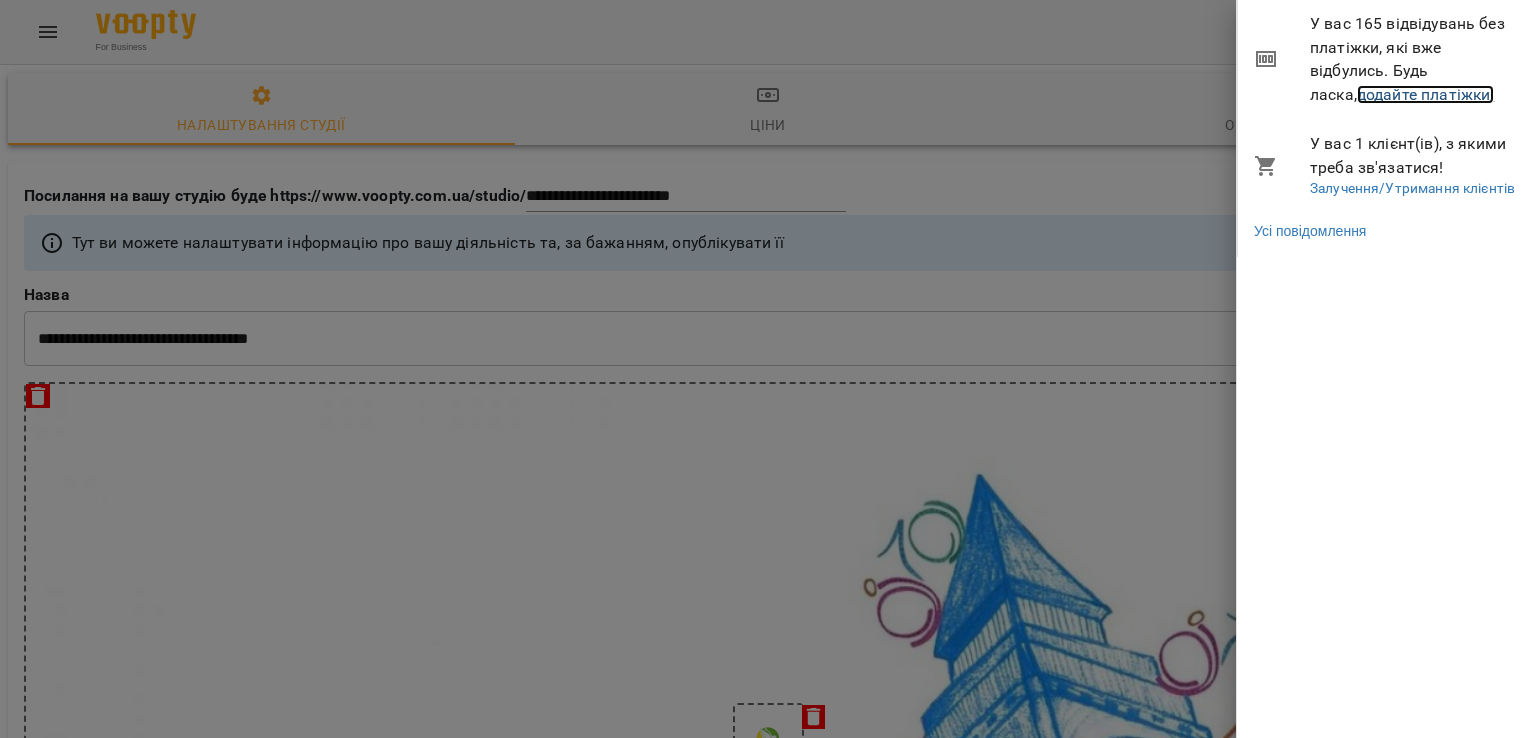 click on "додайте платіжки!" at bounding box center (1426, 94) 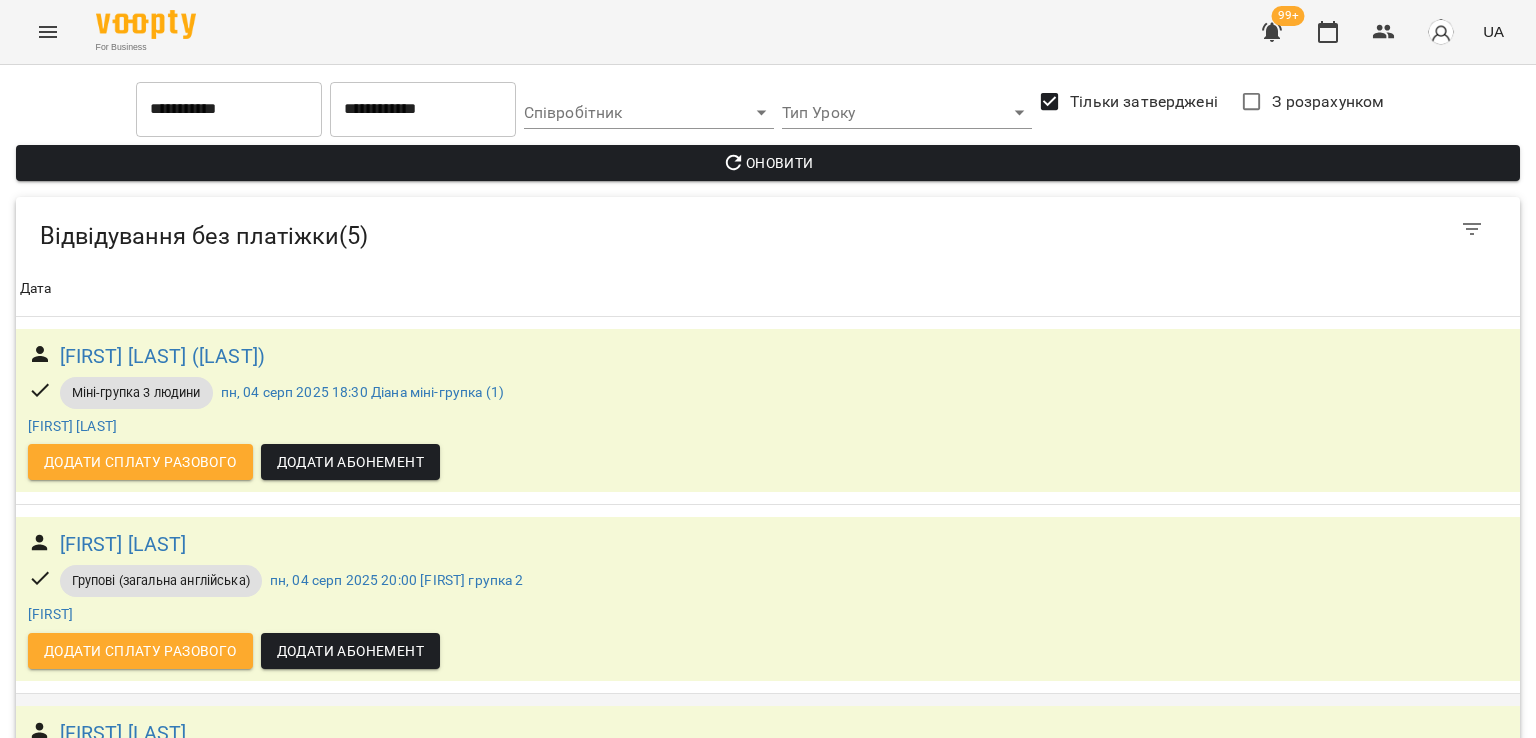 scroll, scrollTop: 535, scrollLeft: 0, axis: vertical 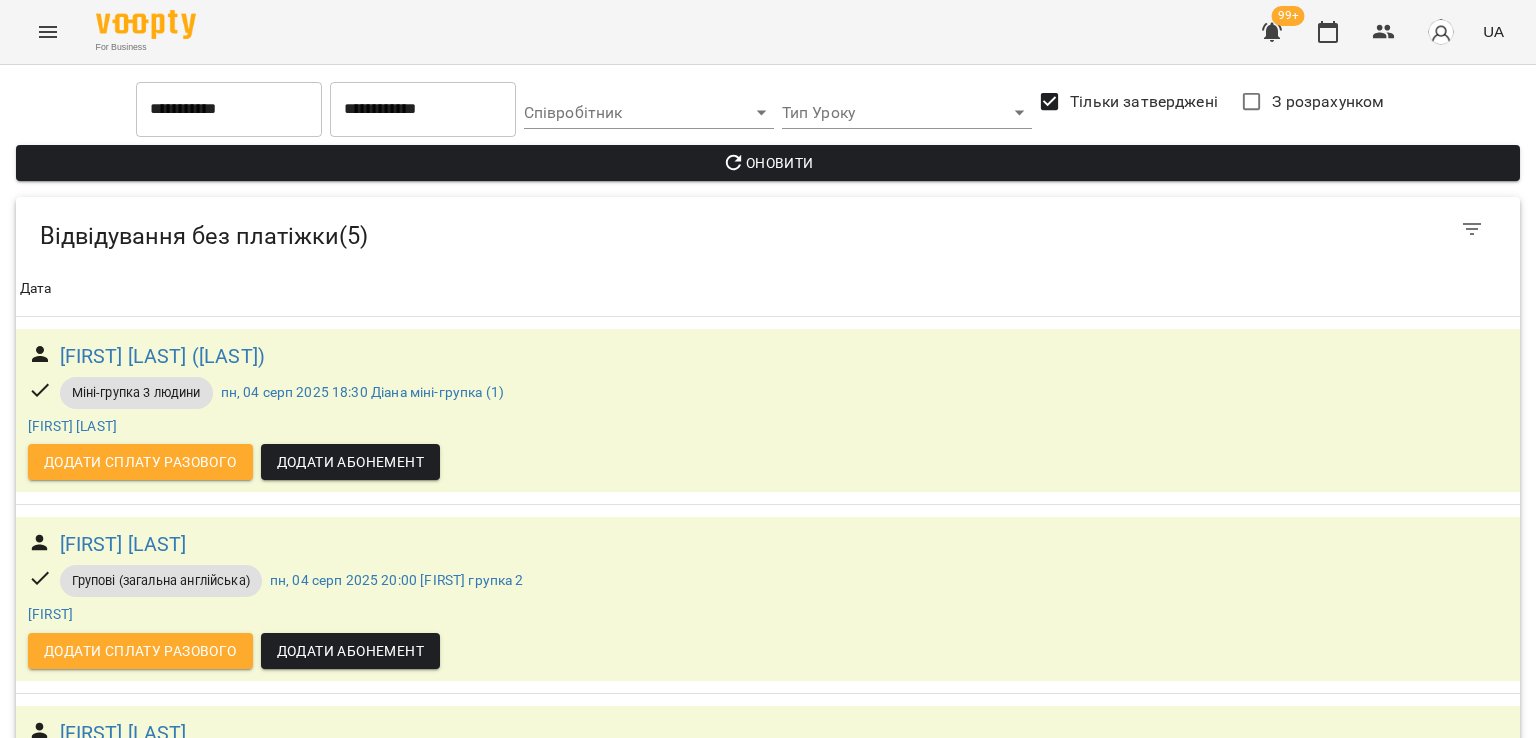 click at bounding box center (48, 32) 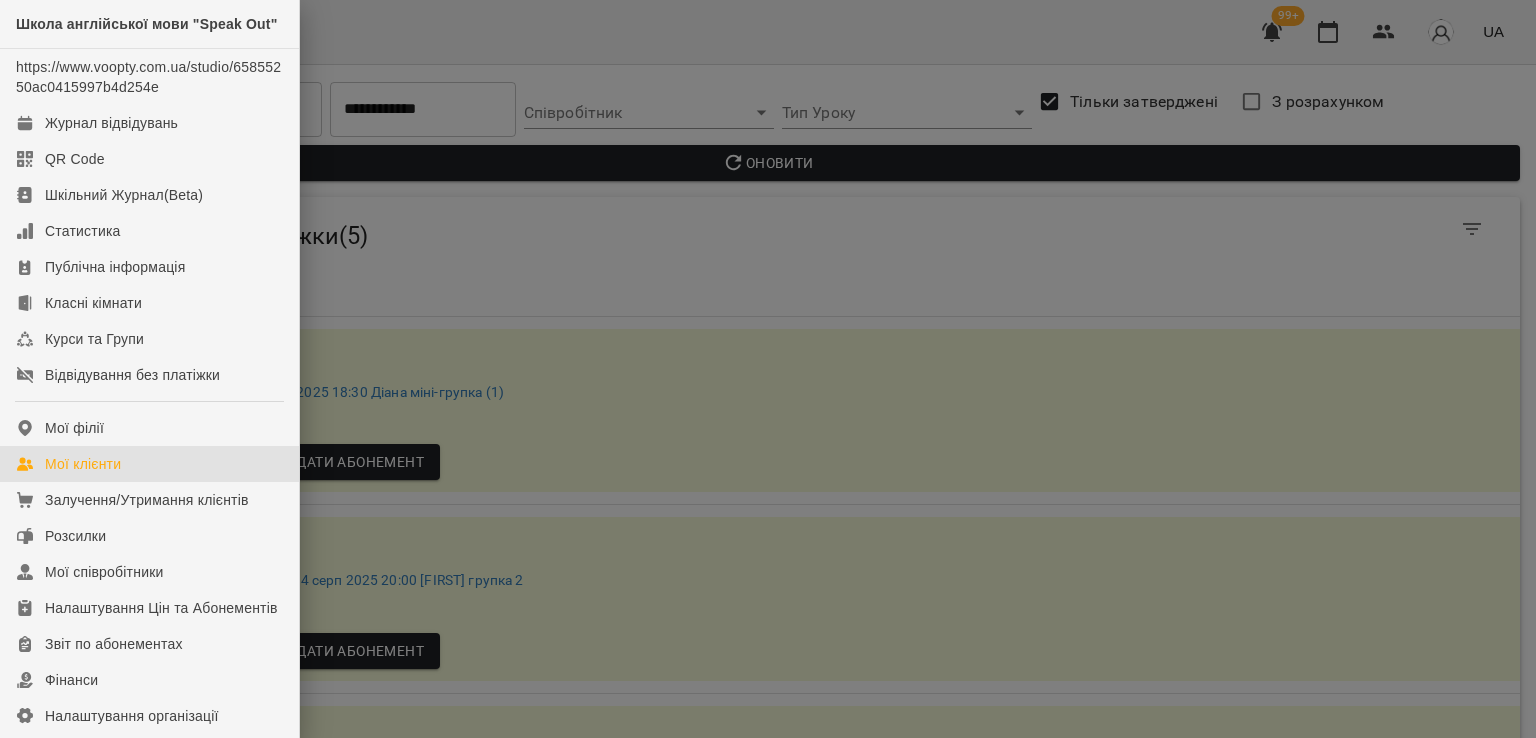 click on "Мої клієнти" at bounding box center (83, 464) 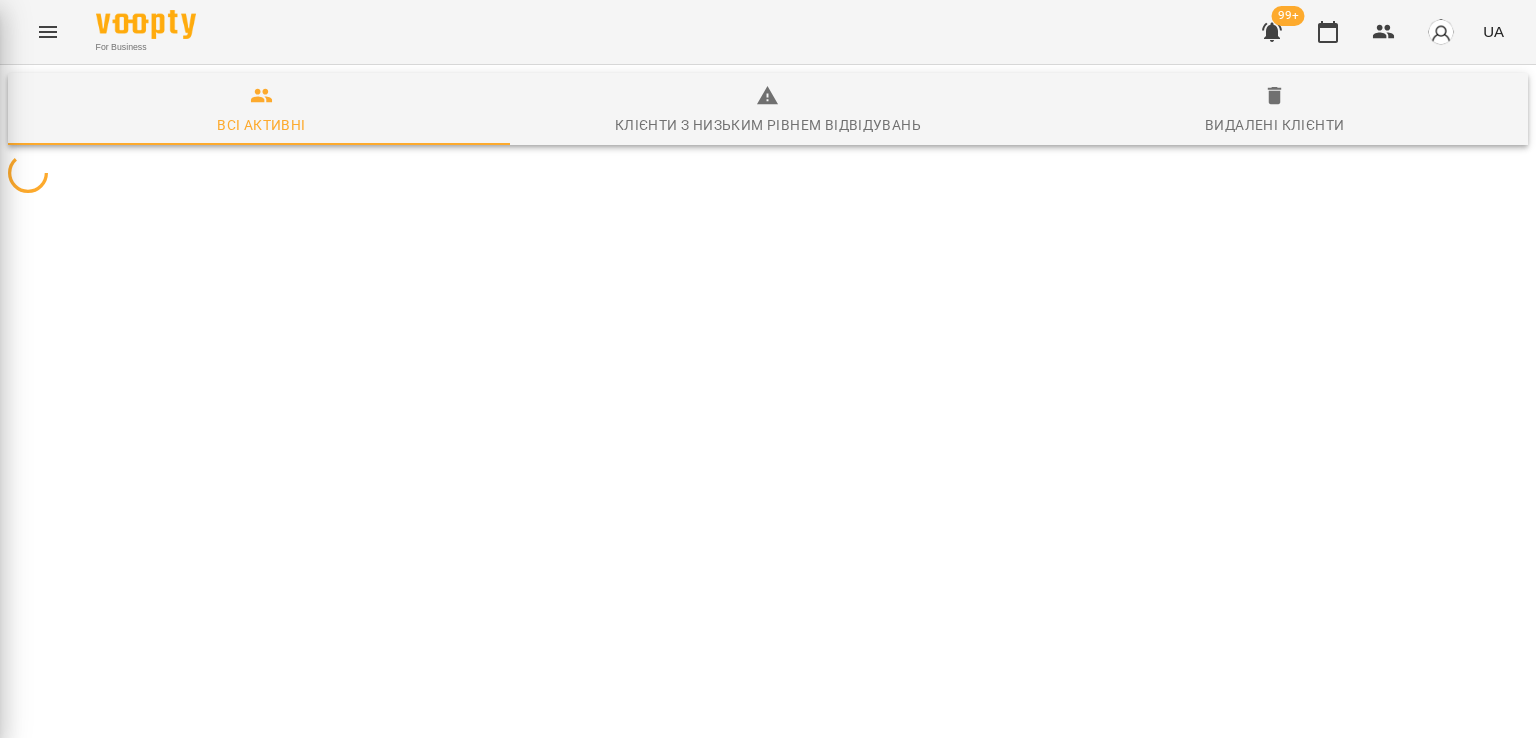 scroll, scrollTop: 0, scrollLeft: 0, axis: both 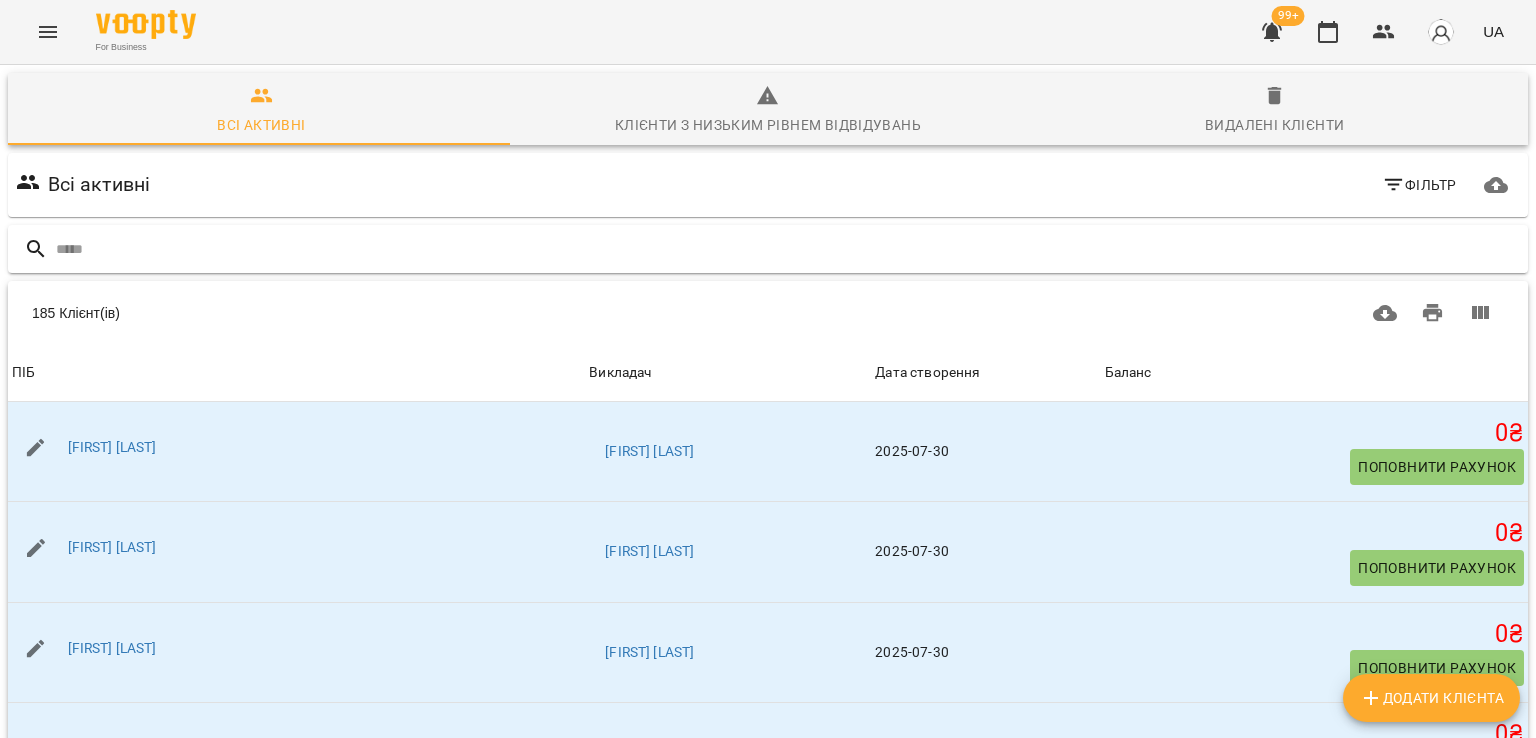 click at bounding box center [788, 249] 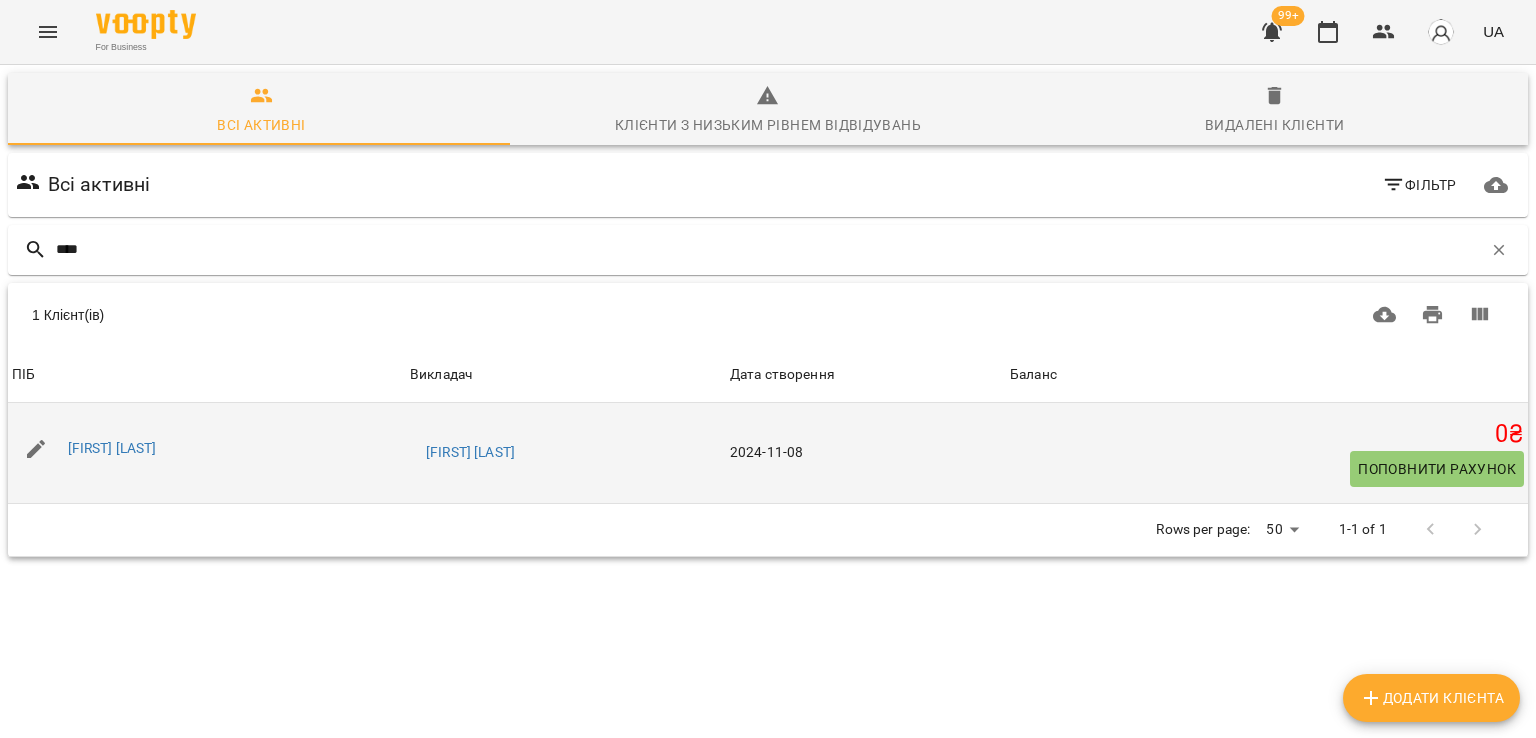type on "****" 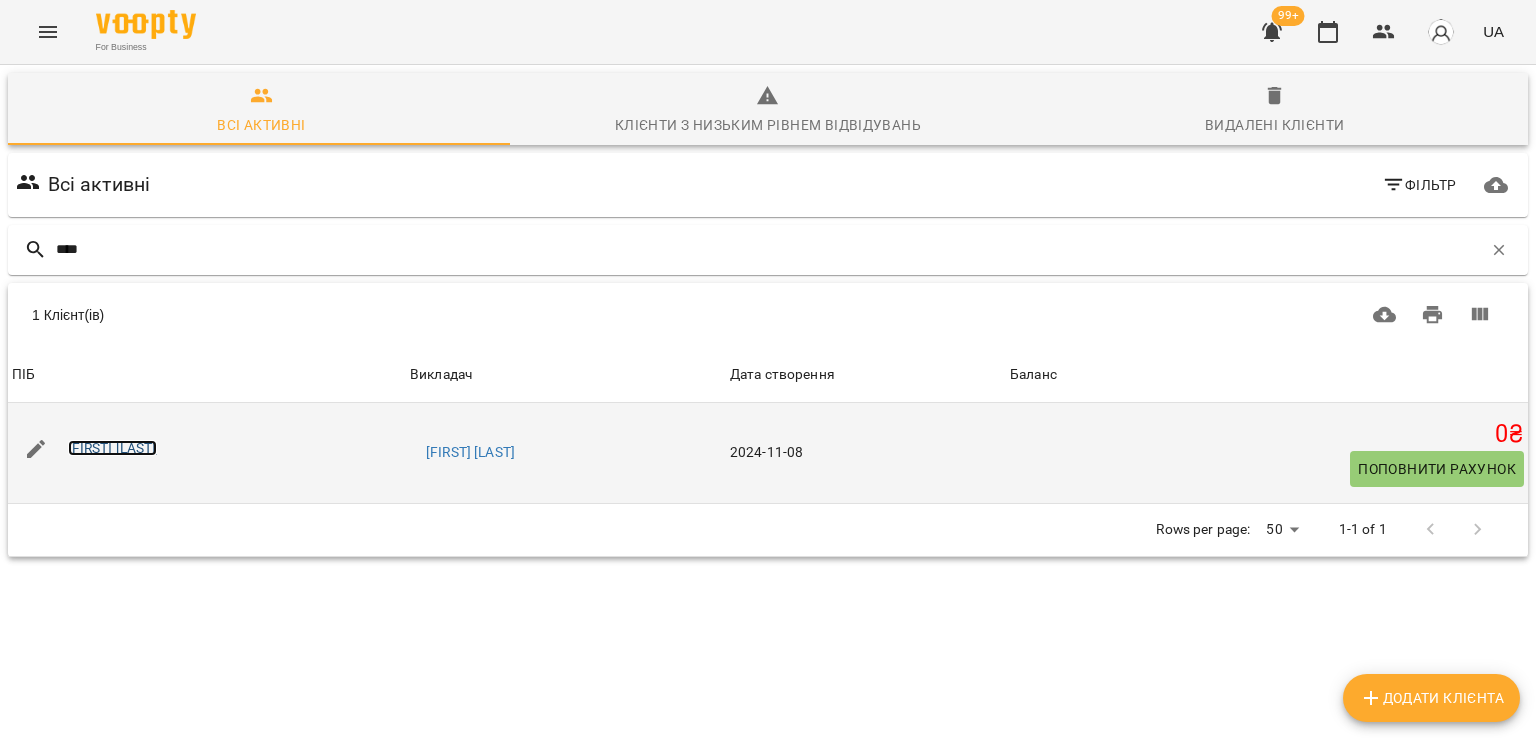 click on "[FIRST] [LAST]" at bounding box center [112, 448] 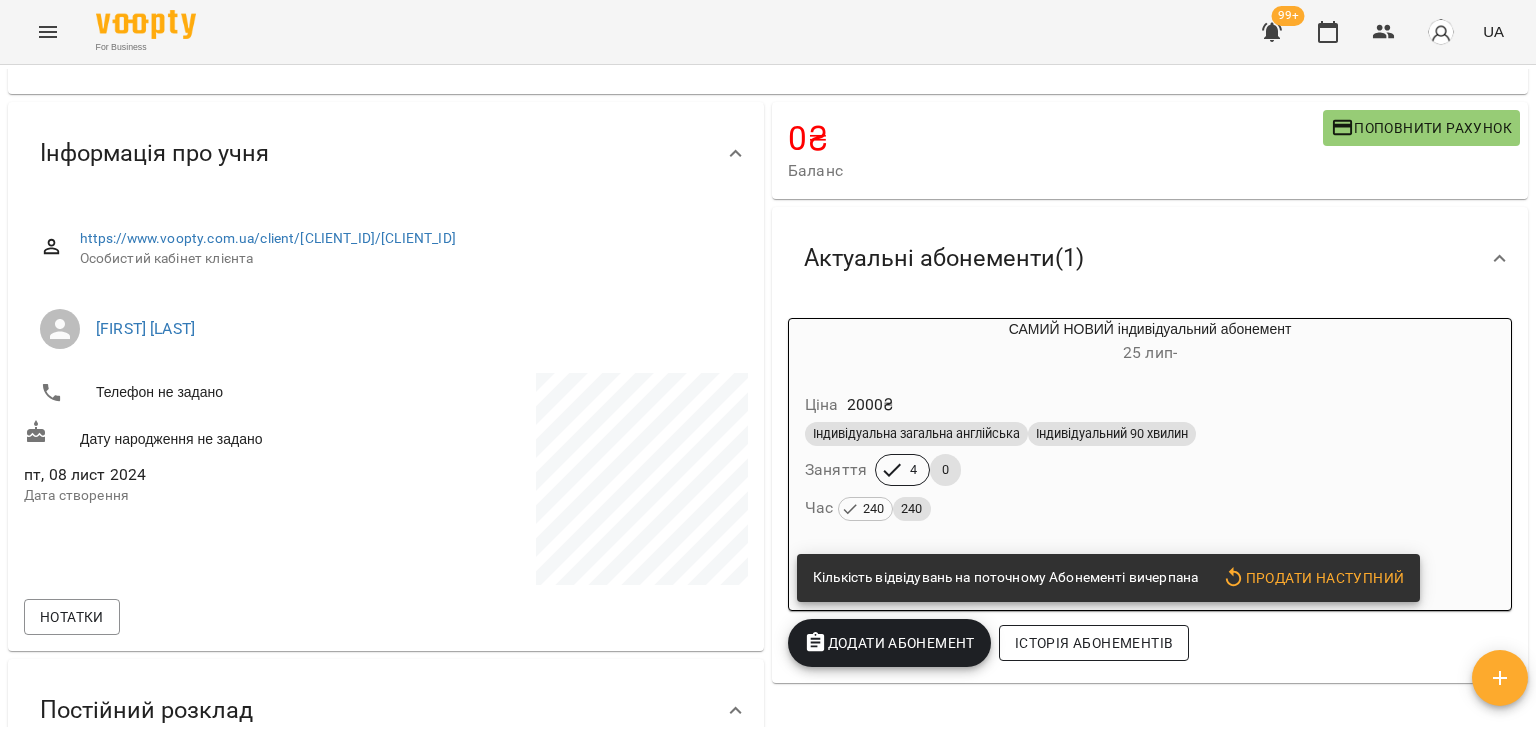 scroll, scrollTop: 200, scrollLeft: 0, axis: vertical 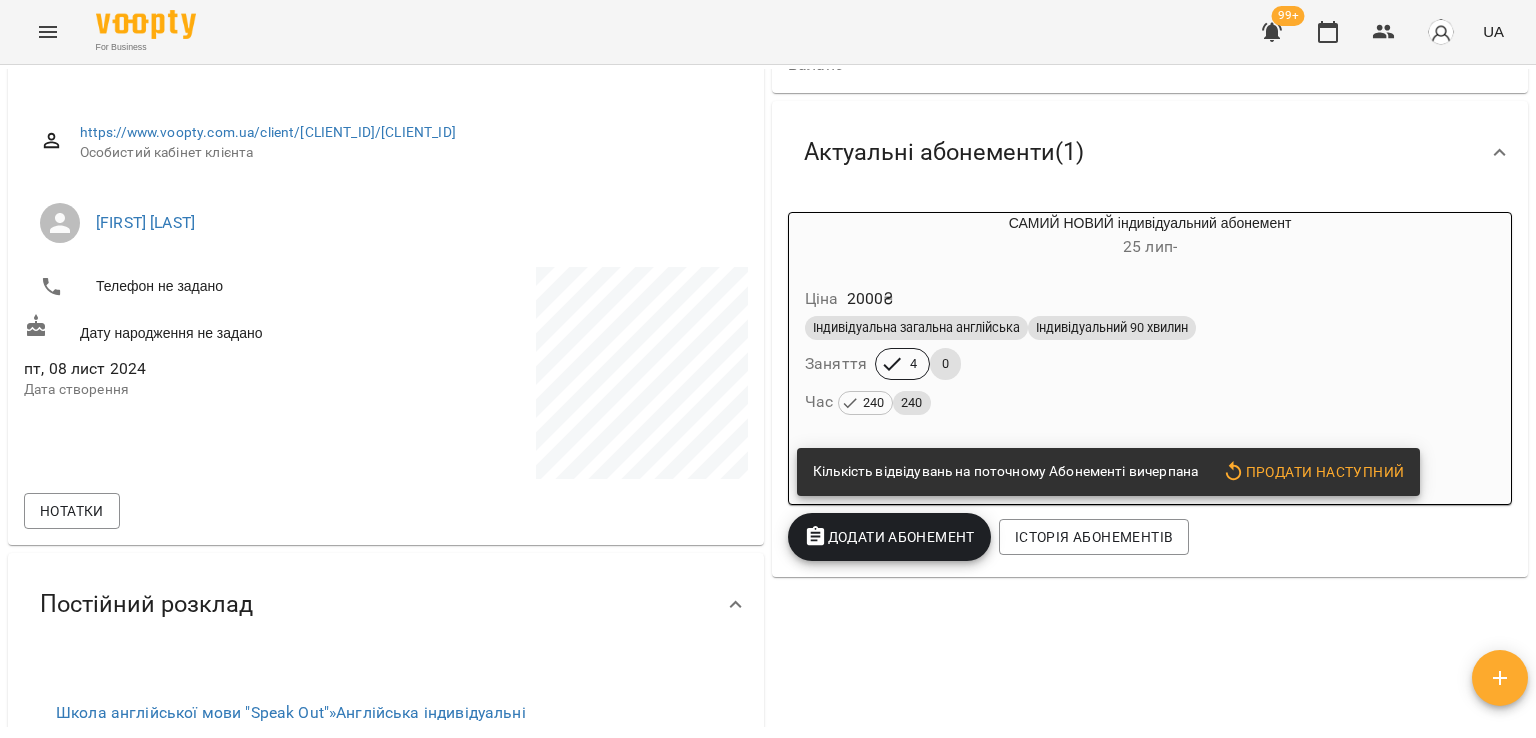 click on "Індивідуальна загальна англійська Індивідуальний 90 хвилин Заняття 4 0 Час 240 240" at bounding box center [1150, 366] 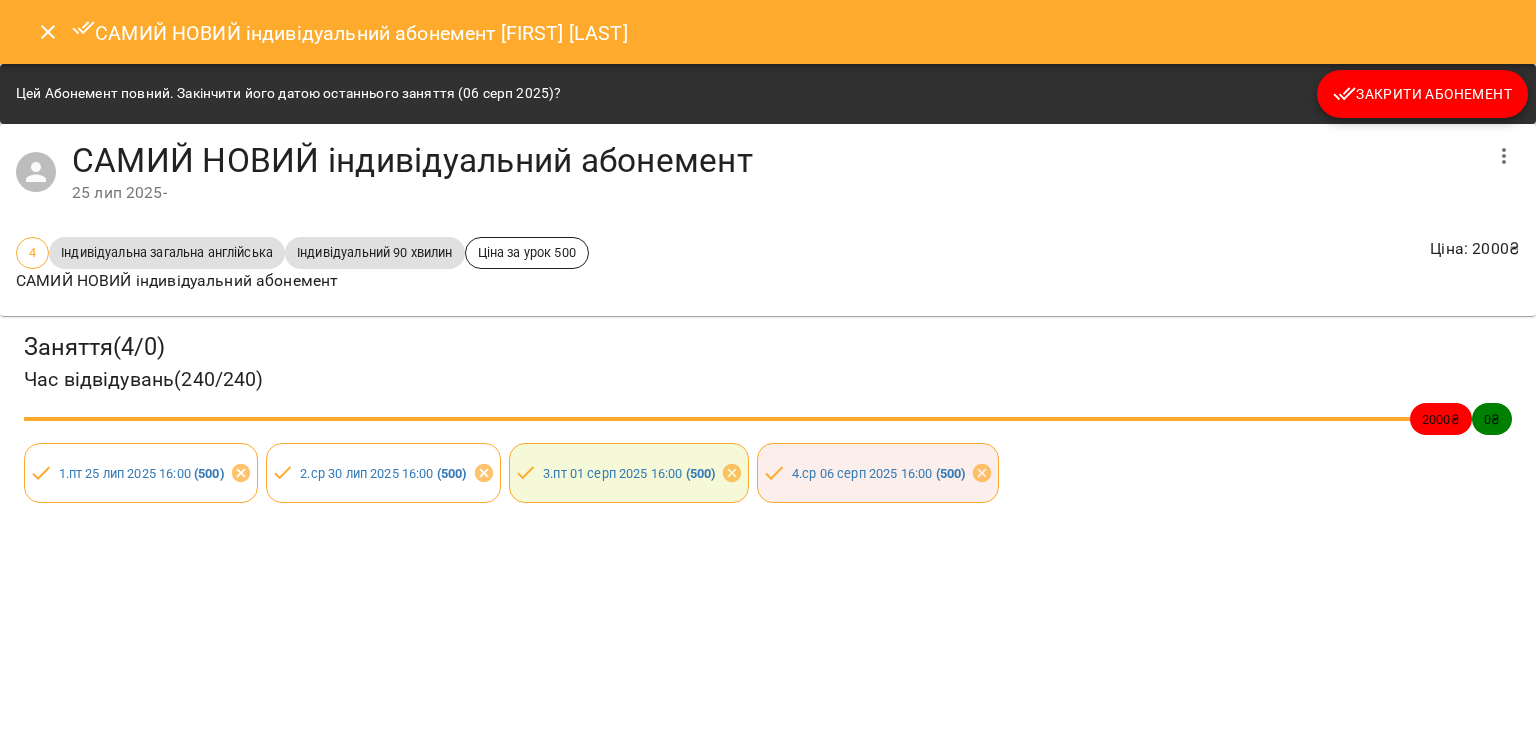 click on "Закрити Абонемент" at bounding box center [1422, 94] 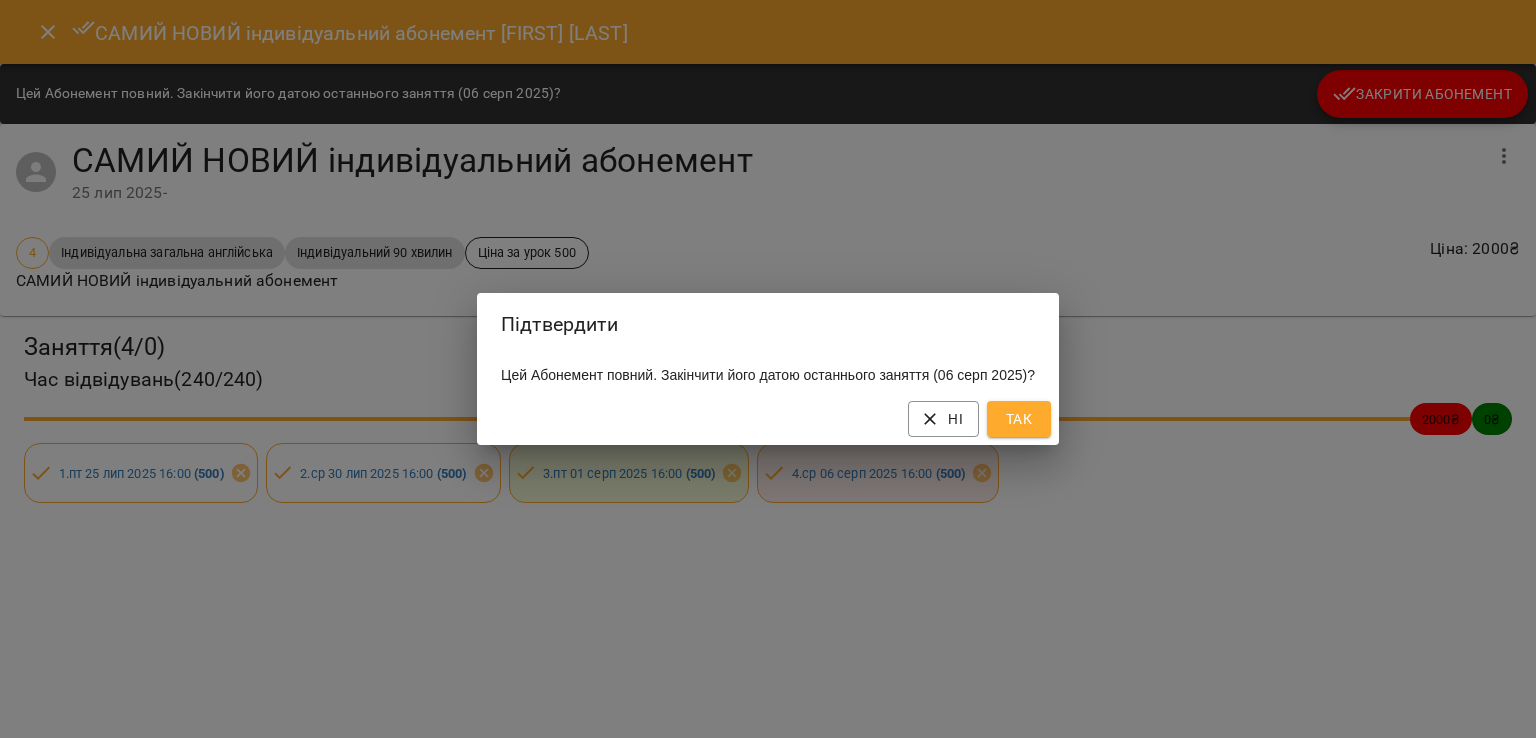 click on "Так" at bounding box center [1019, 419] 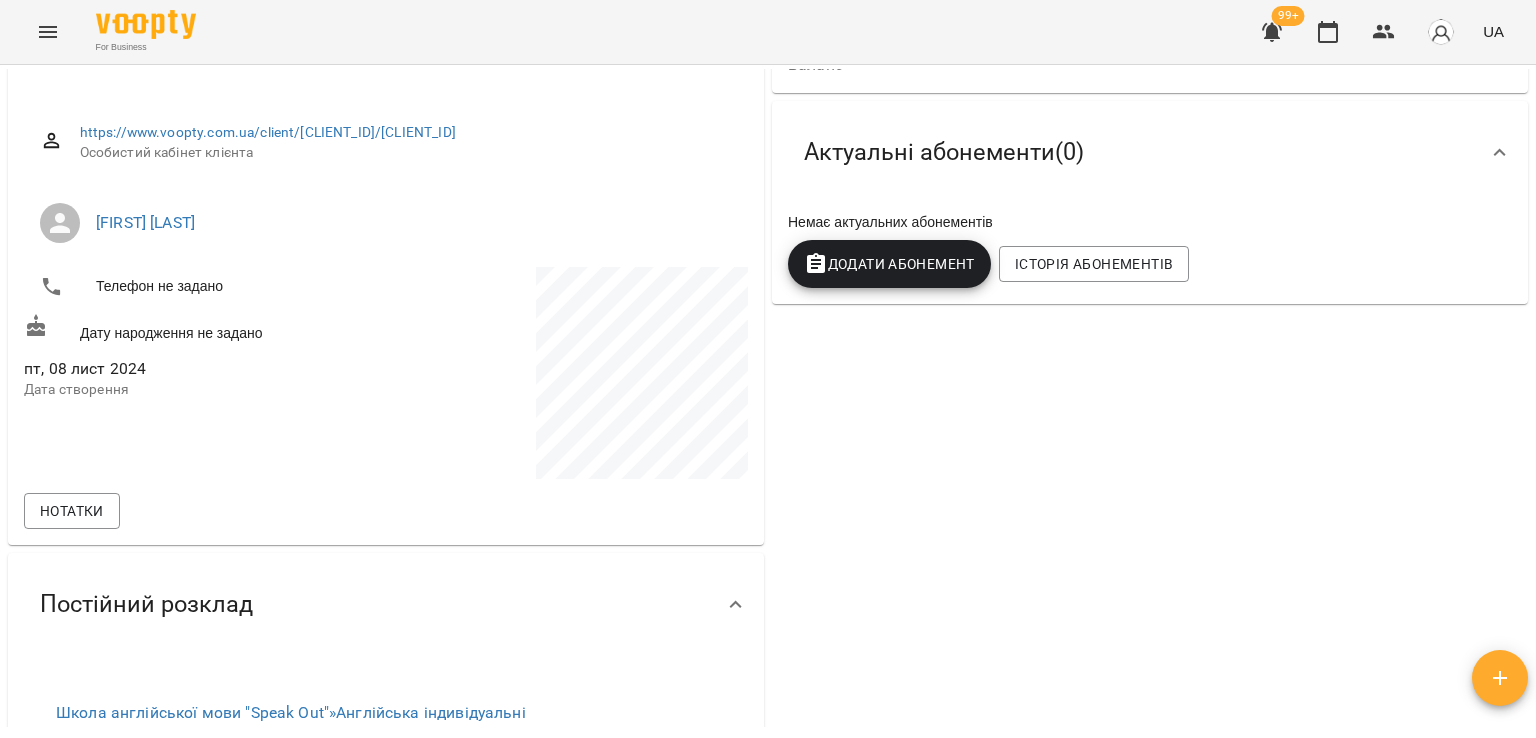 click on "Додати Абонемент" at bounding box center [889, 264] 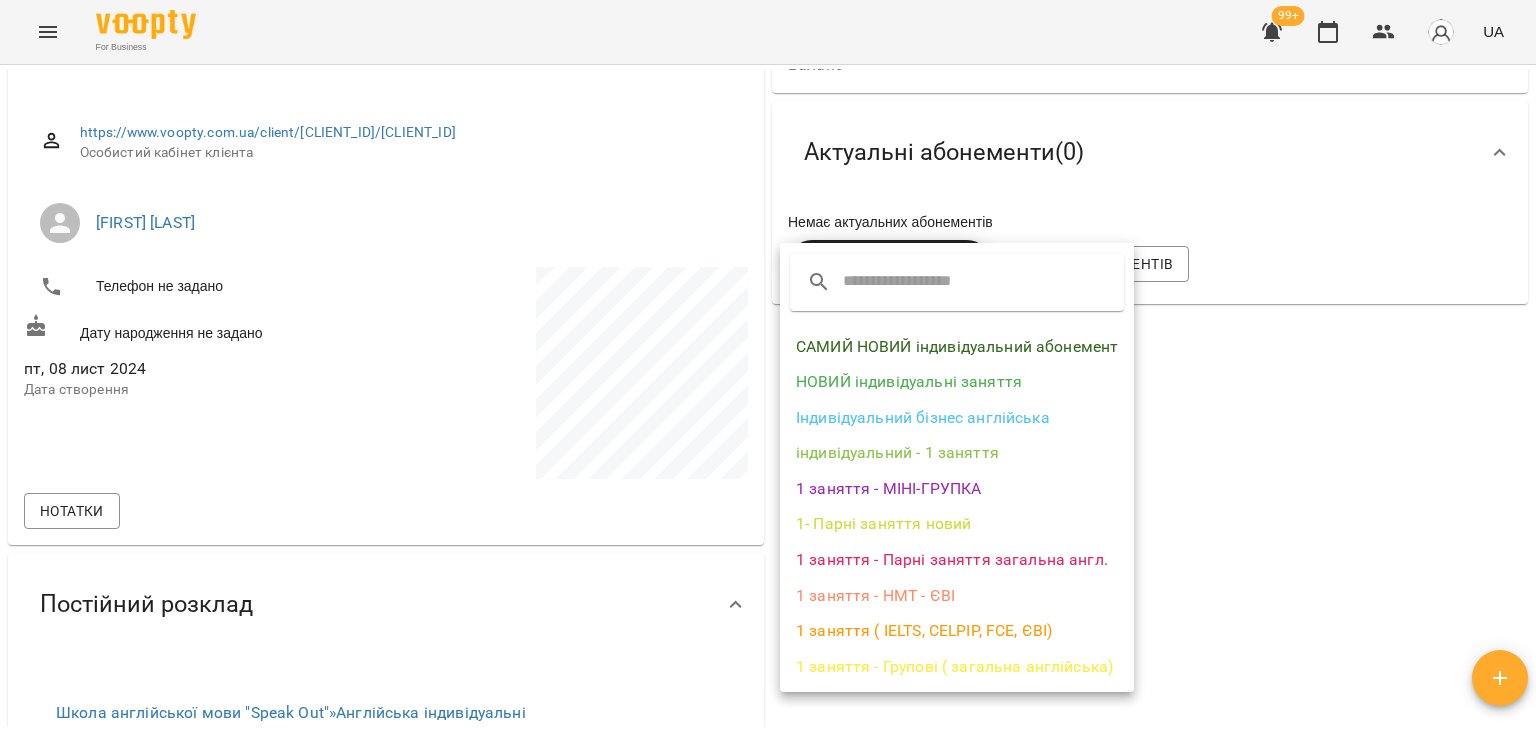 click on "САМИЙ НОВИЙ  індивідуальний абонемент" at bounding box center (957, 347) 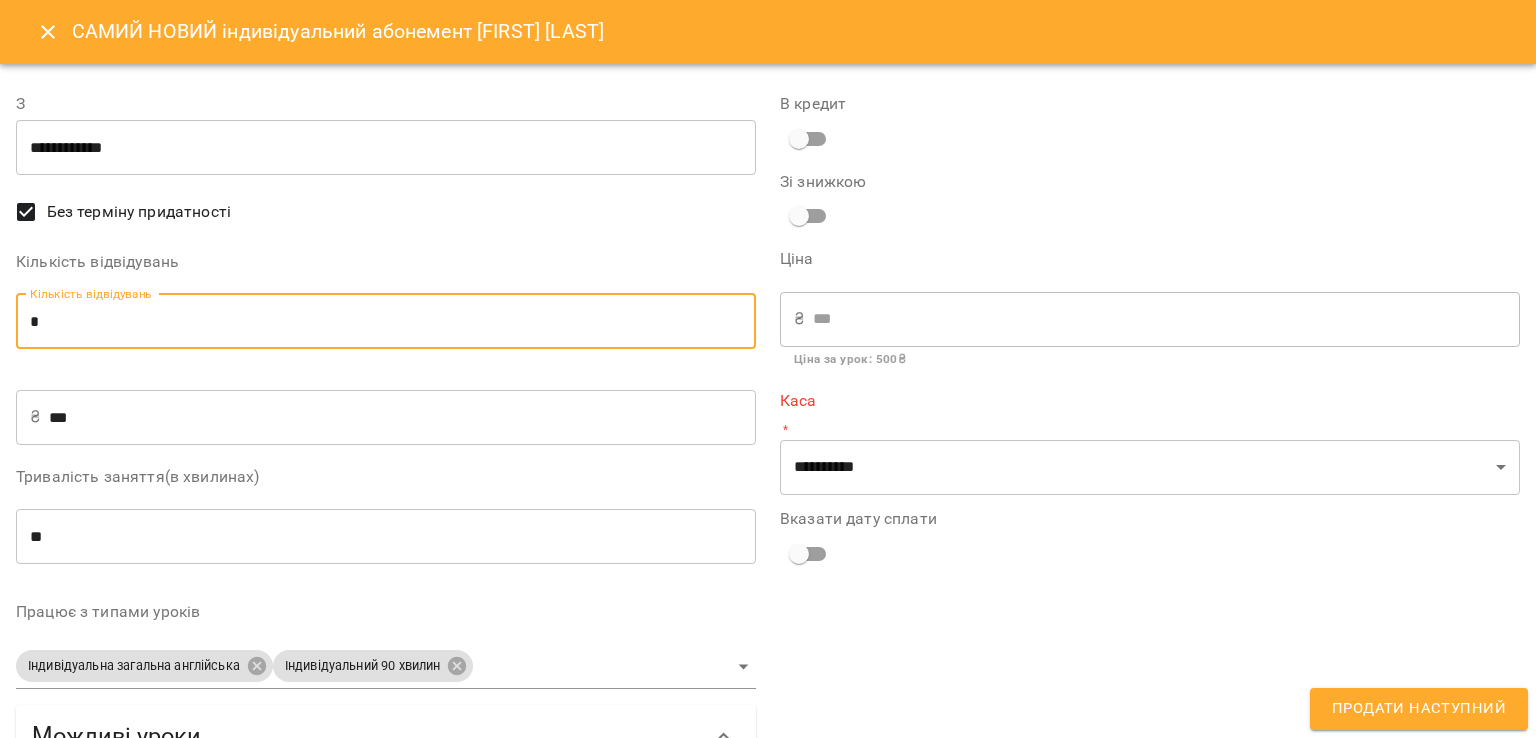 click on "*" at bounding box center [386, 322] 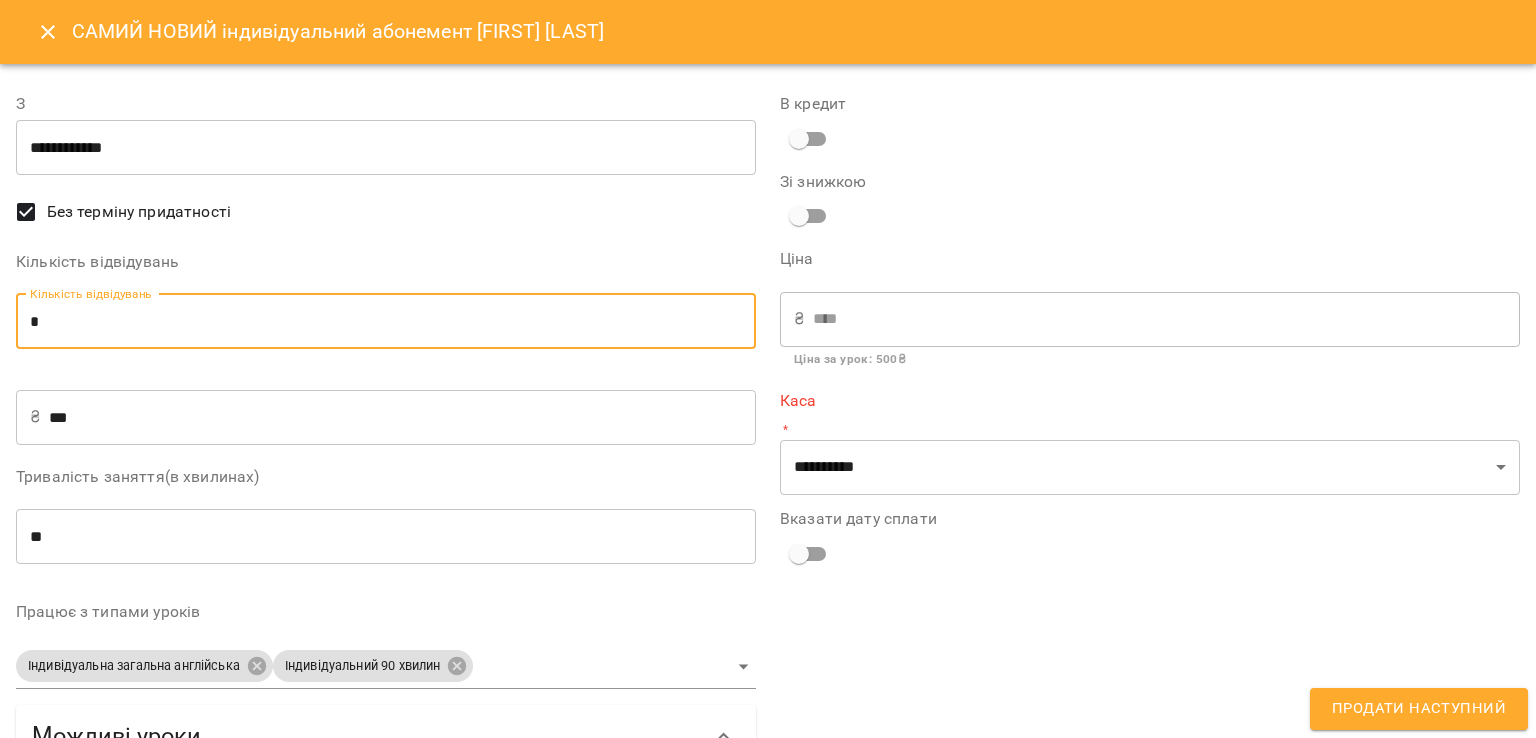 type on "*" 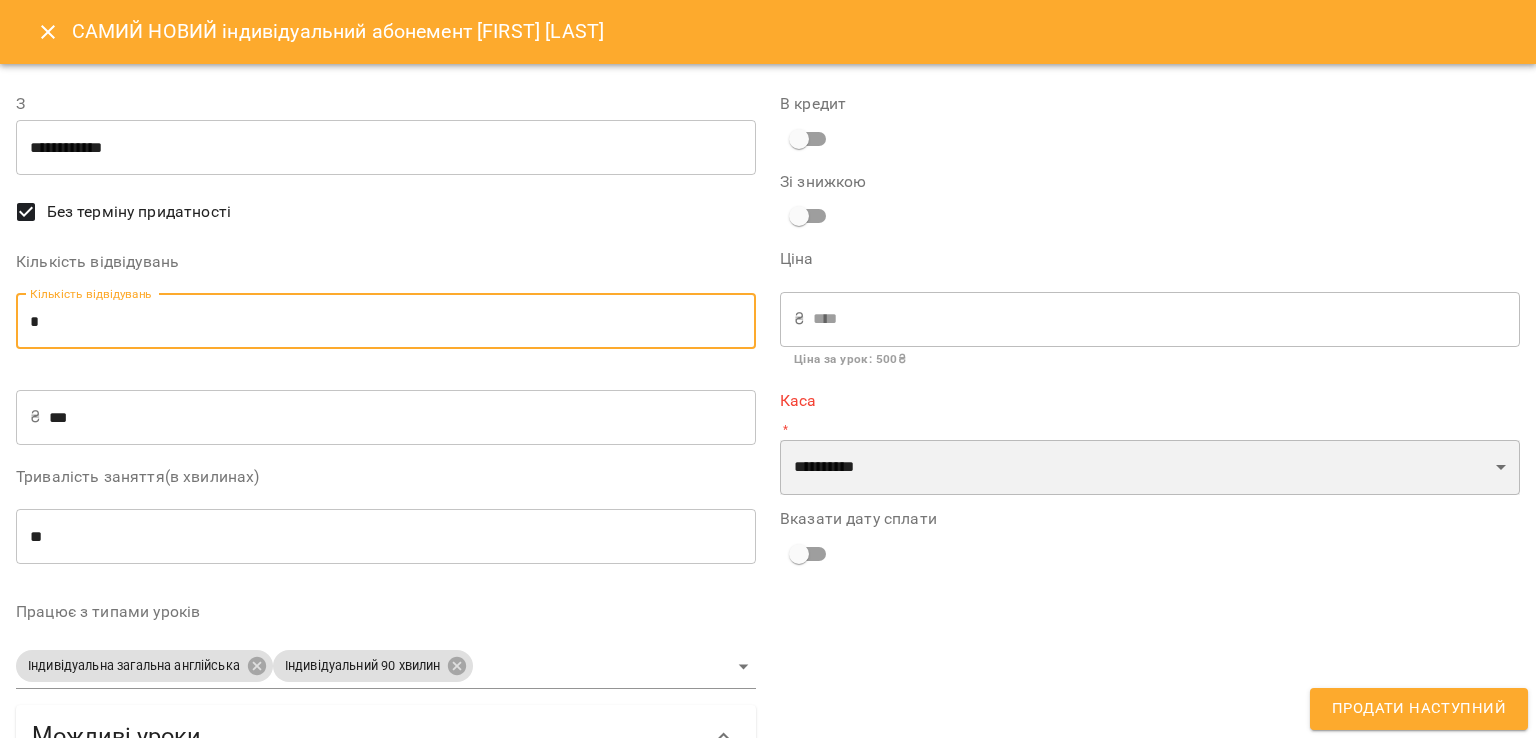 click on "**********" at bounding box center [1150, 468] 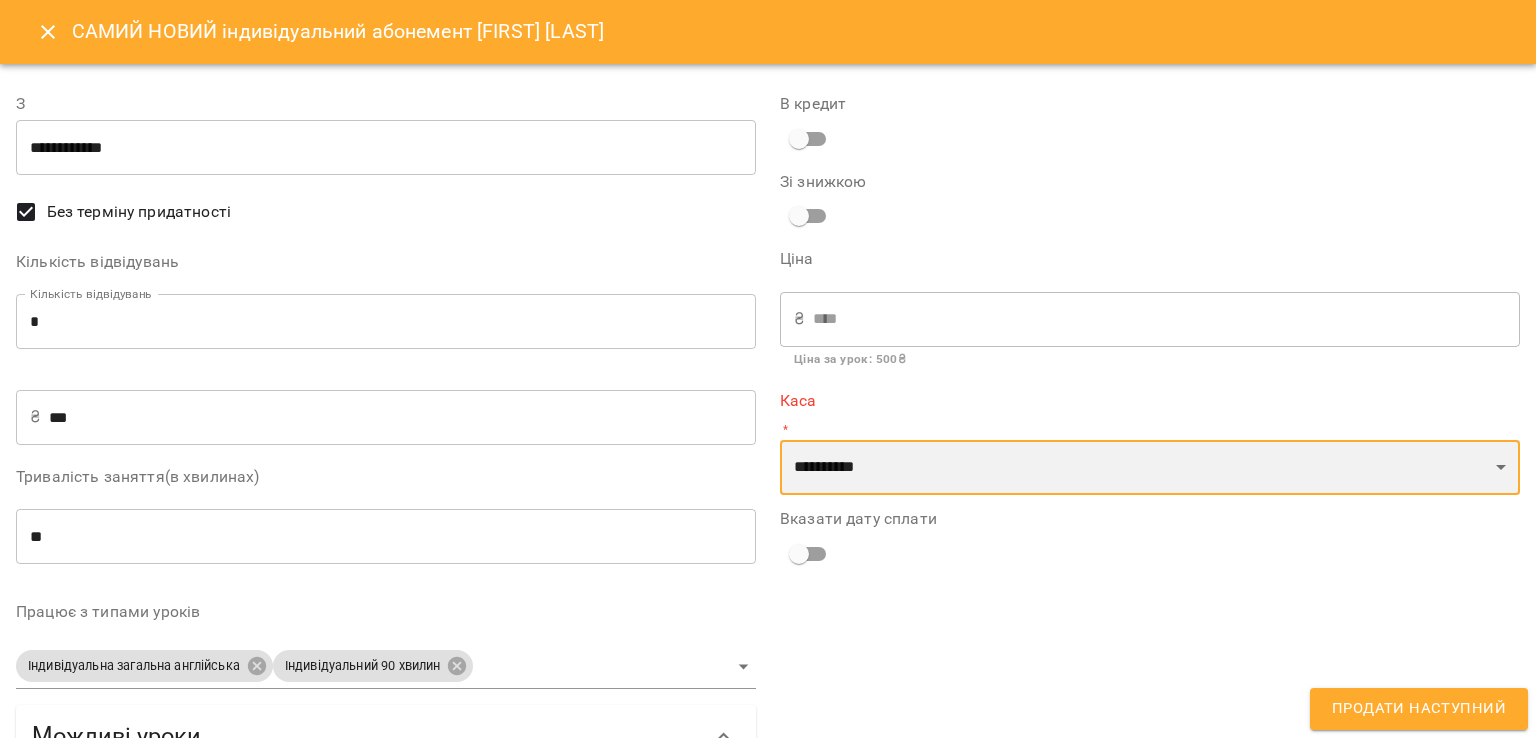 select on "****" 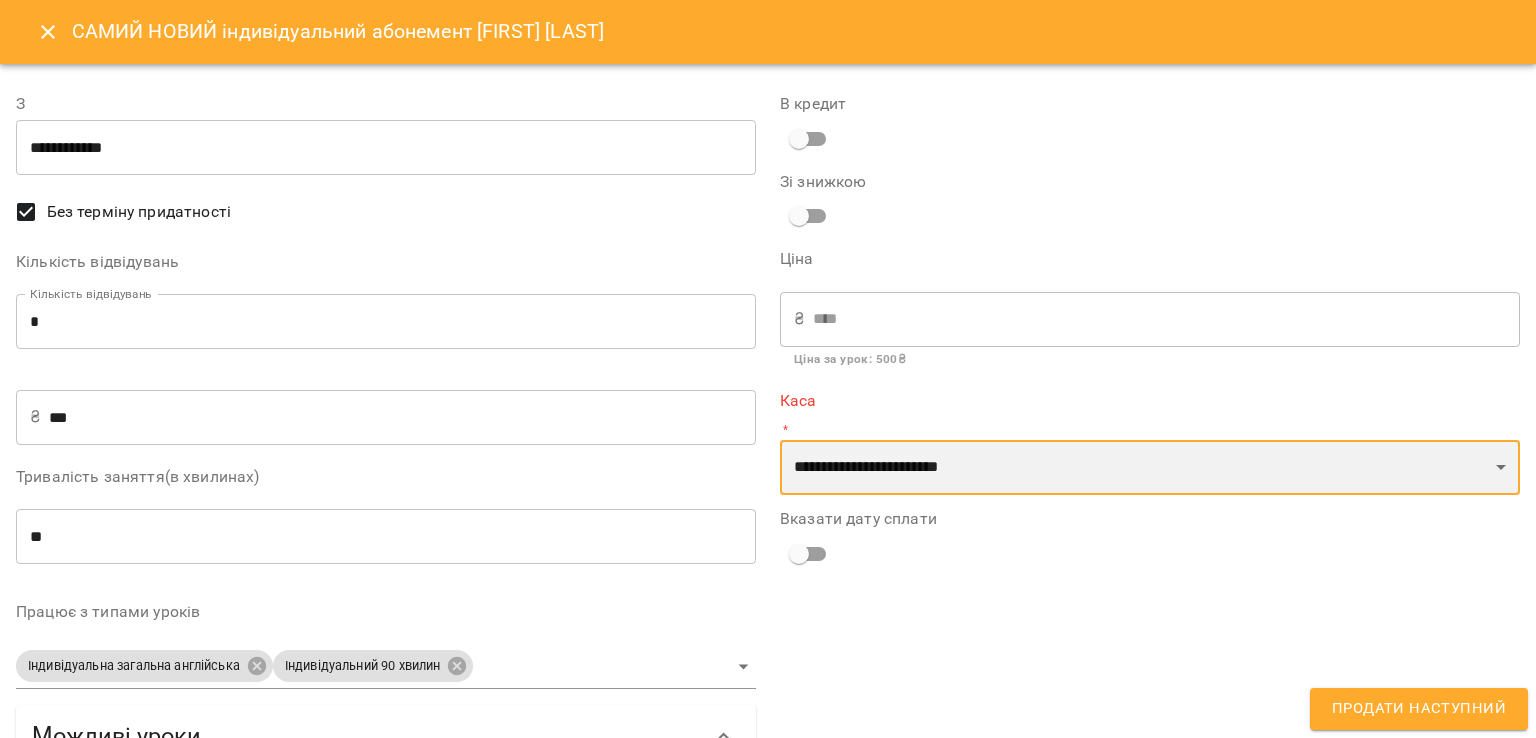 click on "**********" at bounding box center (1150, 468) 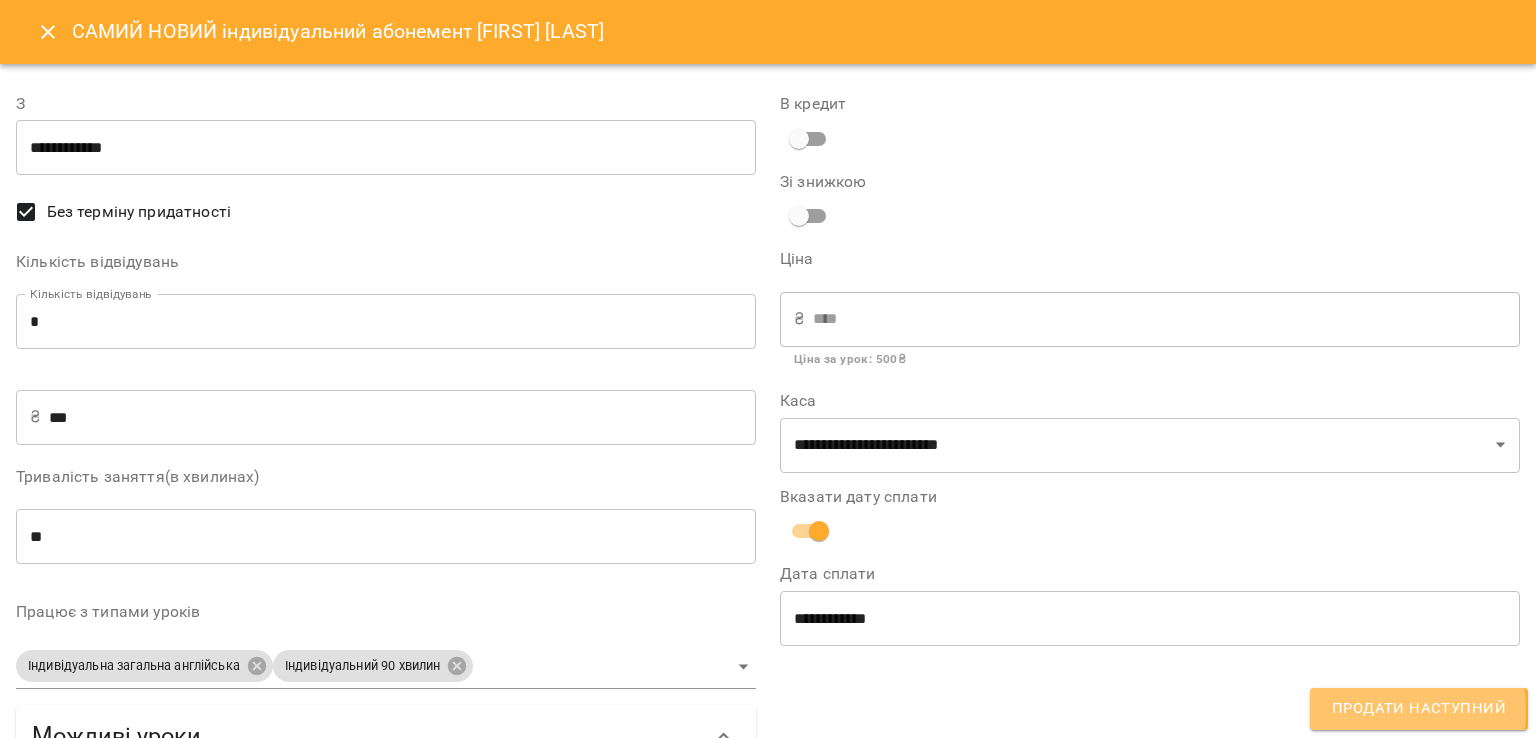 click on "Продати наступний" at bounding box center [1419, 709] 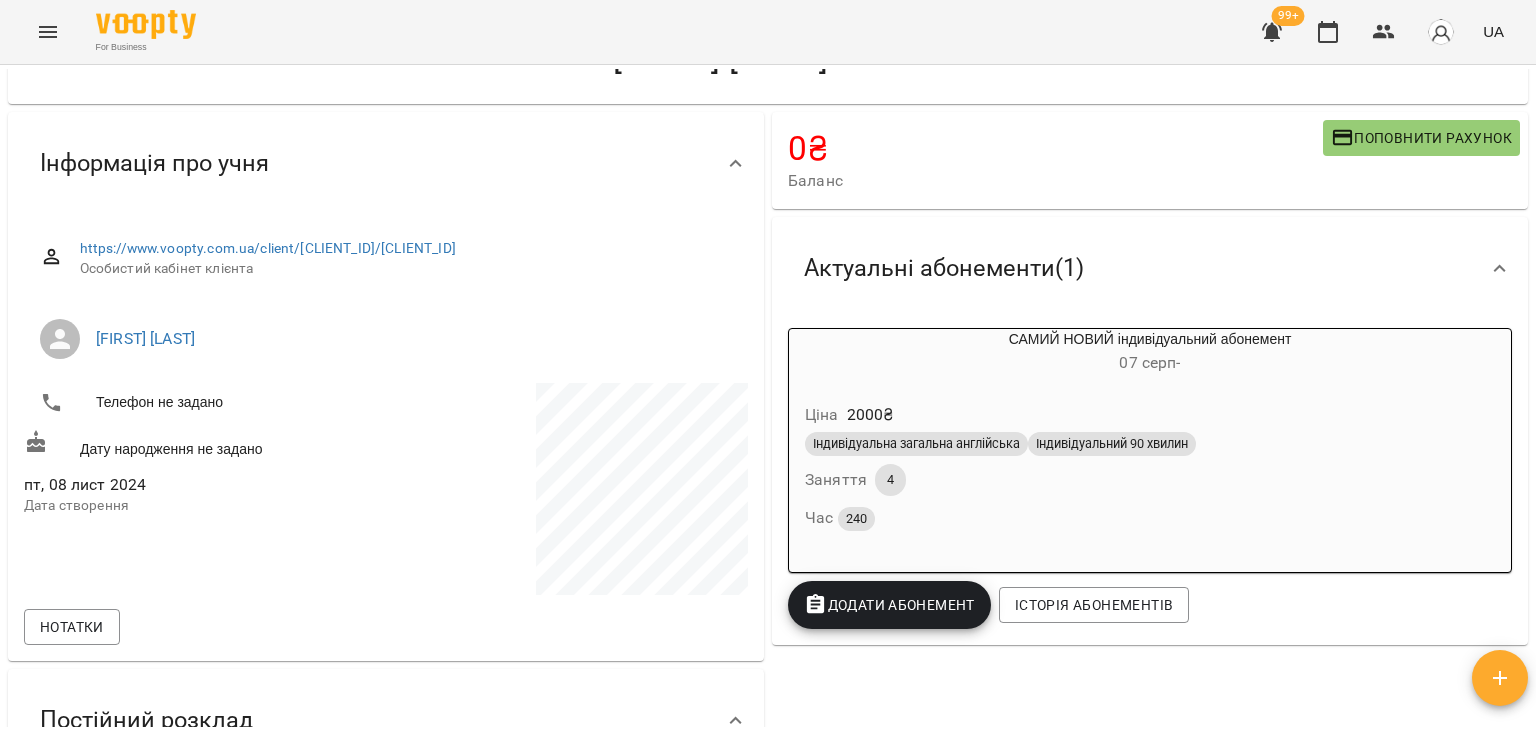 scroll, scrollTop: 0, scrollLeft: 0, axis: both 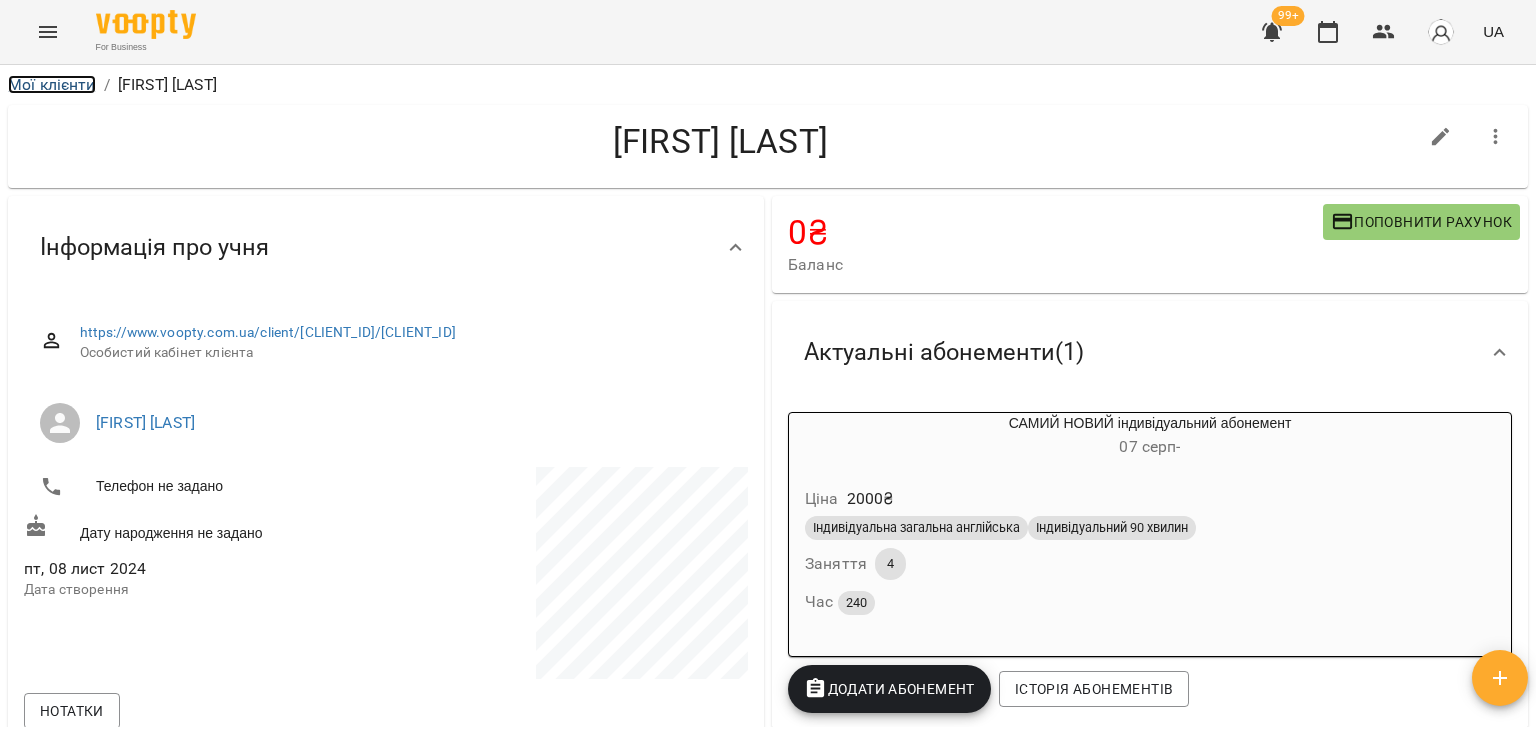 click on "Мої клієнти" at bounding box center (52, 84) 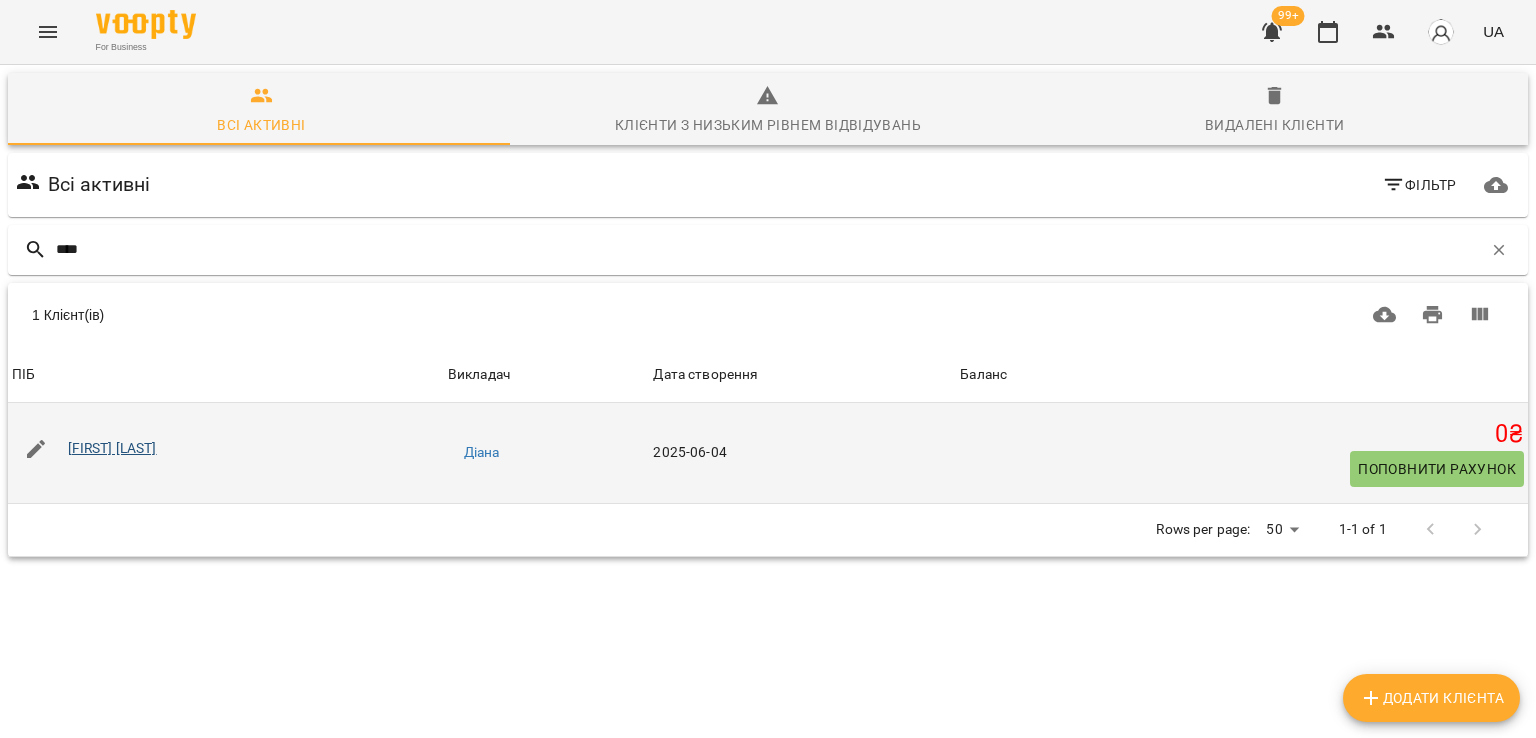 type on "****" 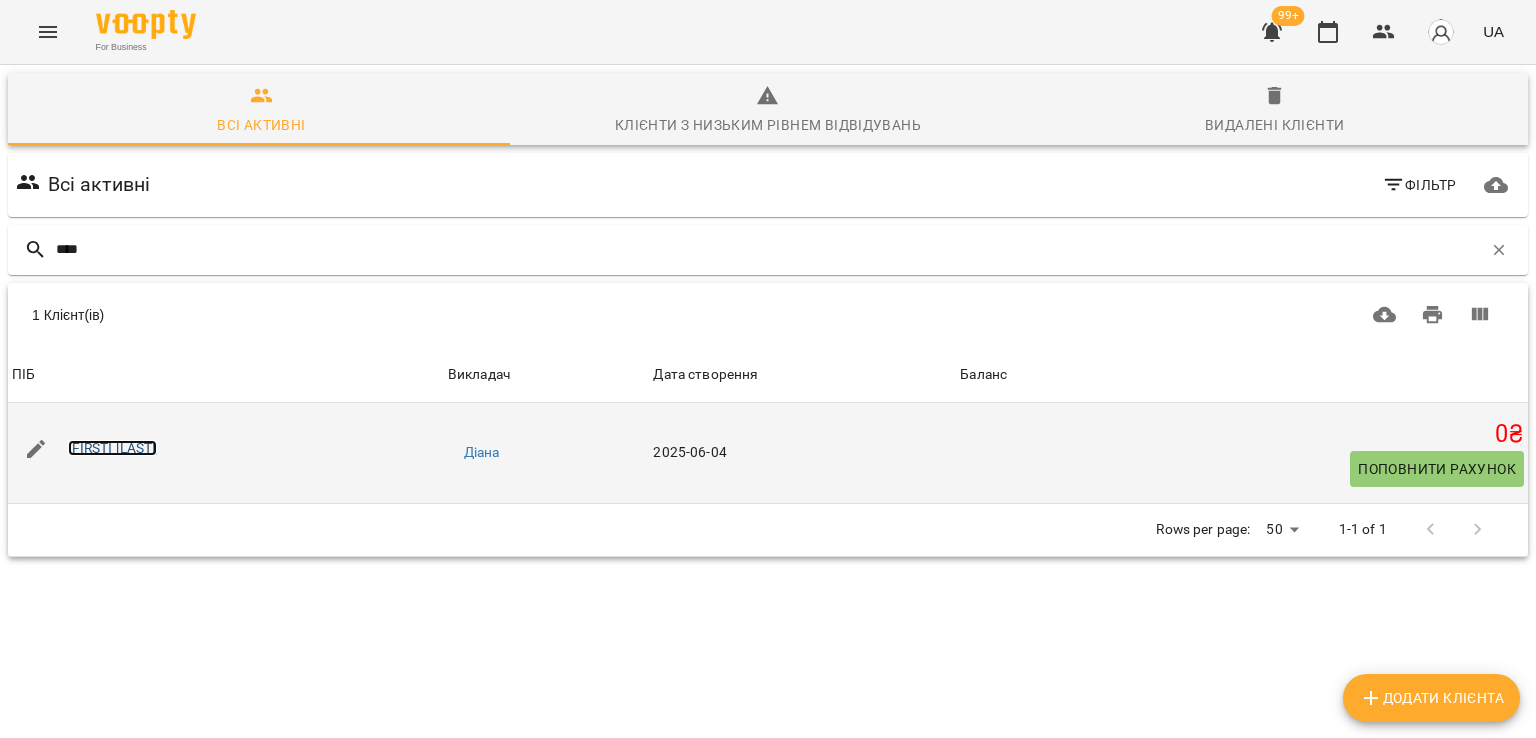 click on "[FIRST] [LAST]" at bounding box center (112, 448) 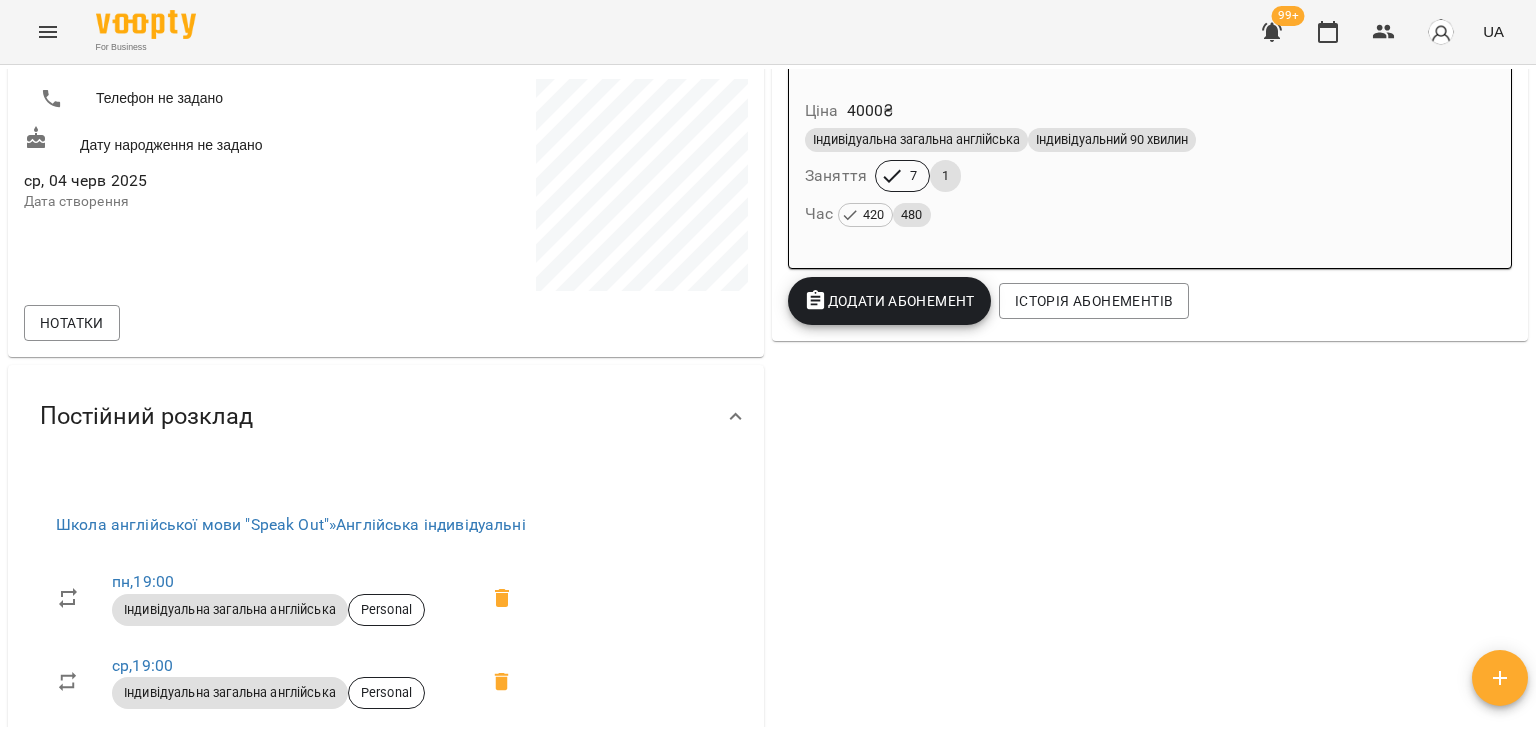 scroll, scrollTop: 500, scrollLeft: 0, axis: vertical 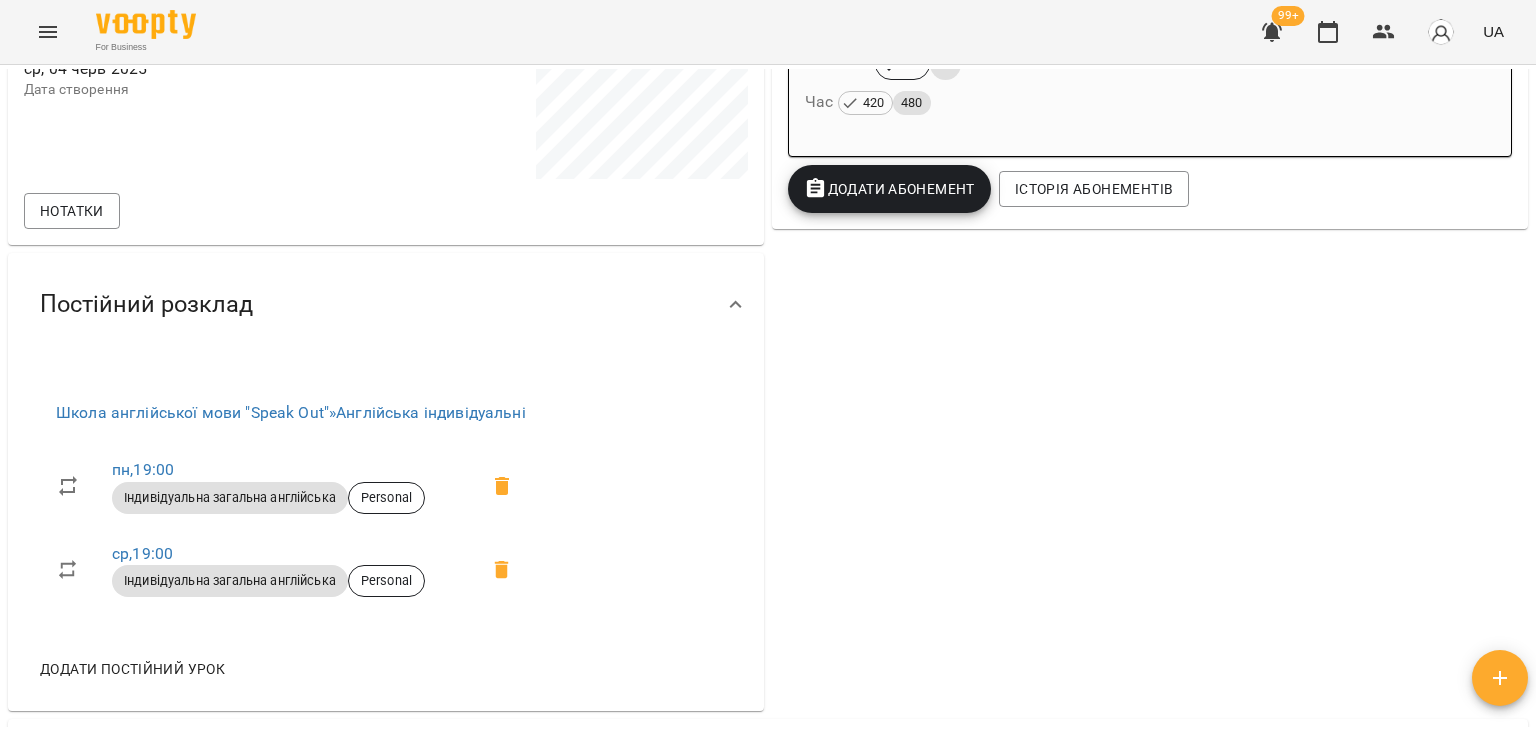 click on "Додати Абонемент" at bounding box center [889, 189] 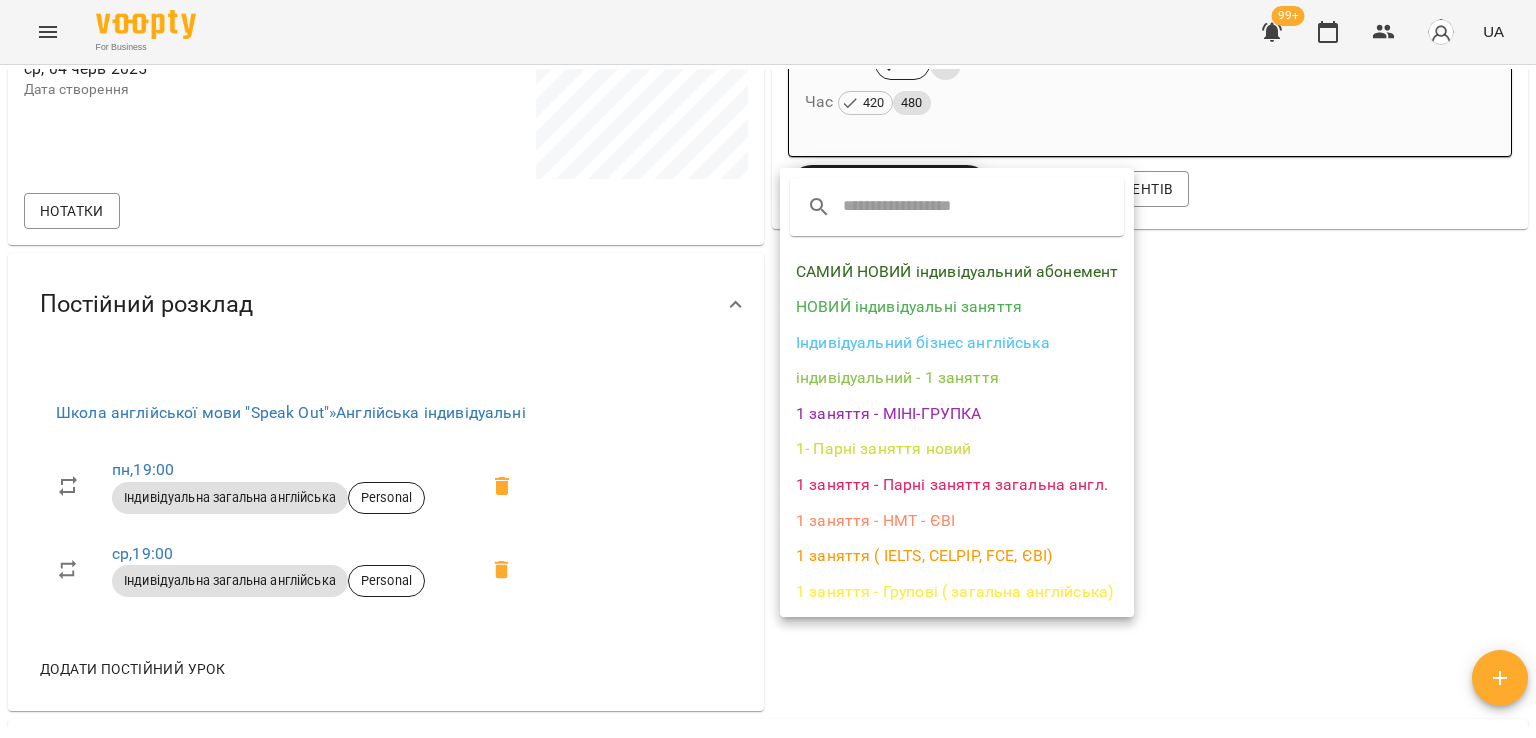 click on "САМИЙ НОВИЙ  індивідуальний абонемент" at bounding box center [957, 272] 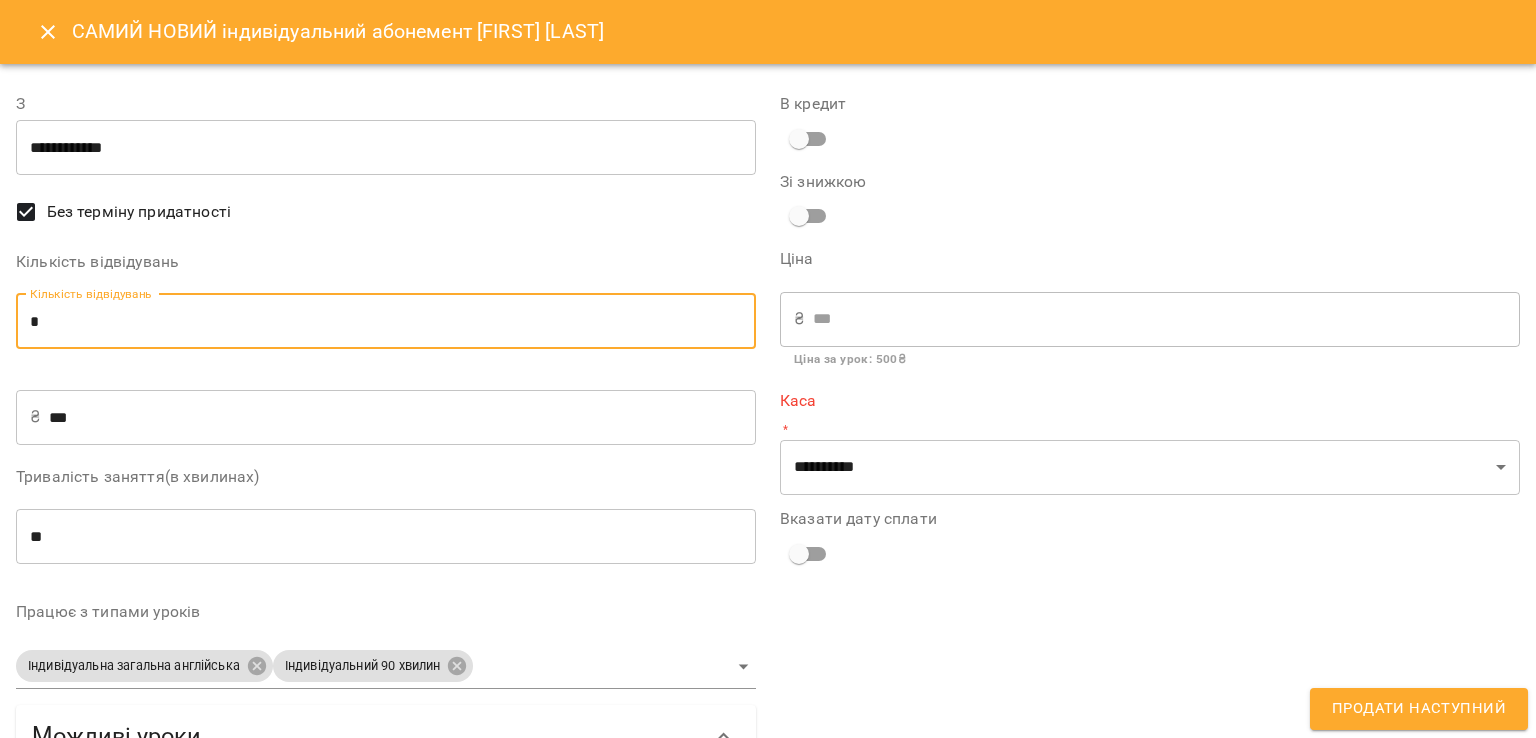 click on "*" at bounding box center (386, 322) 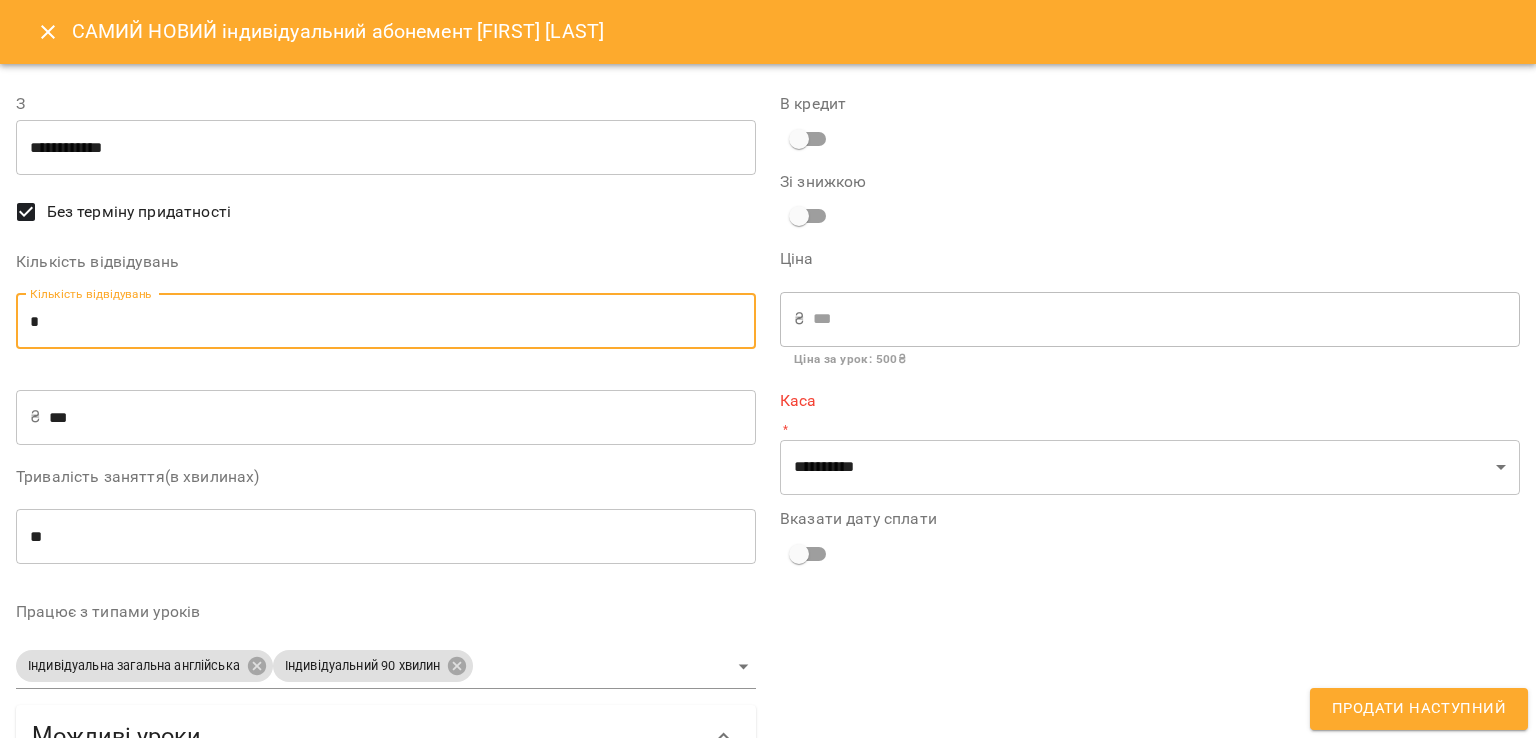 type on "*" 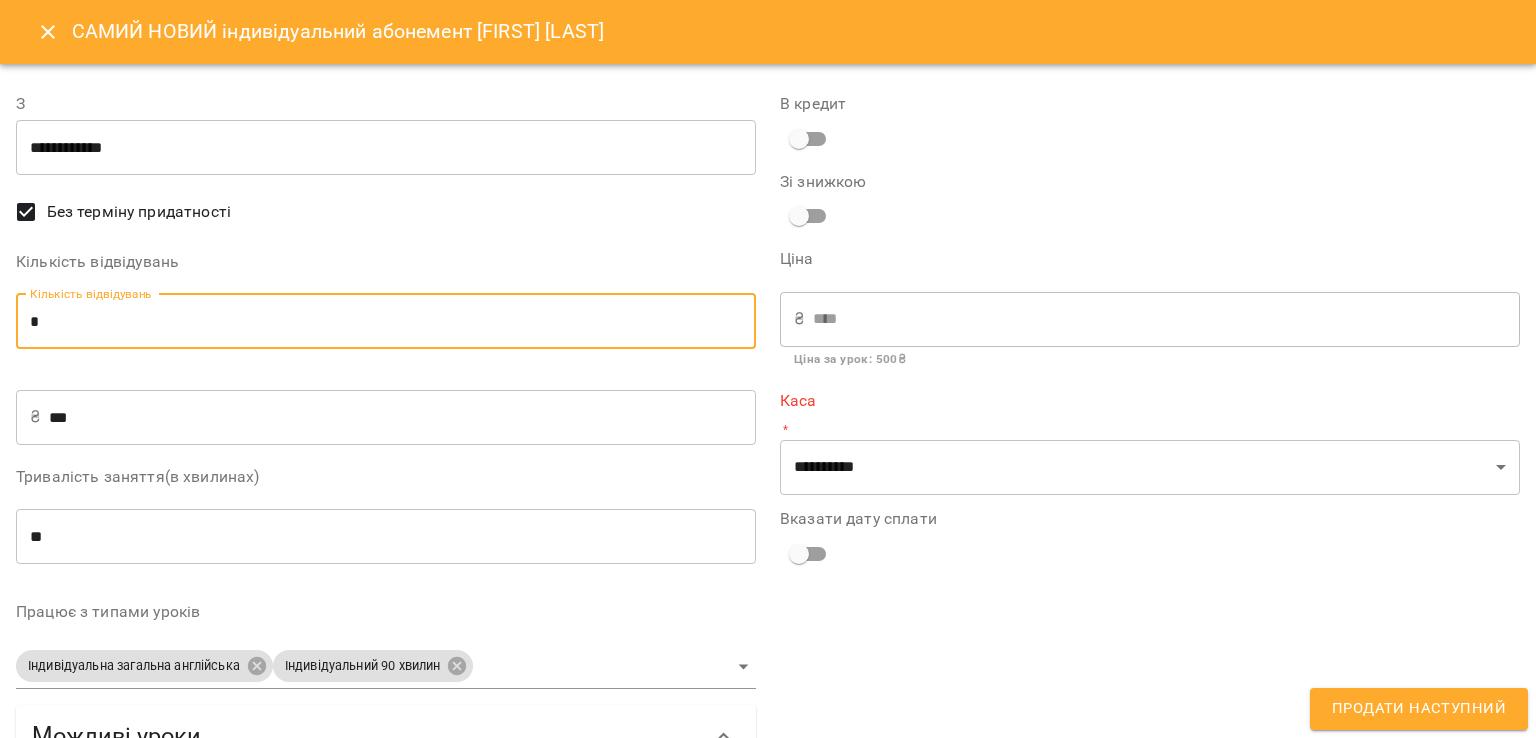 type on "*" 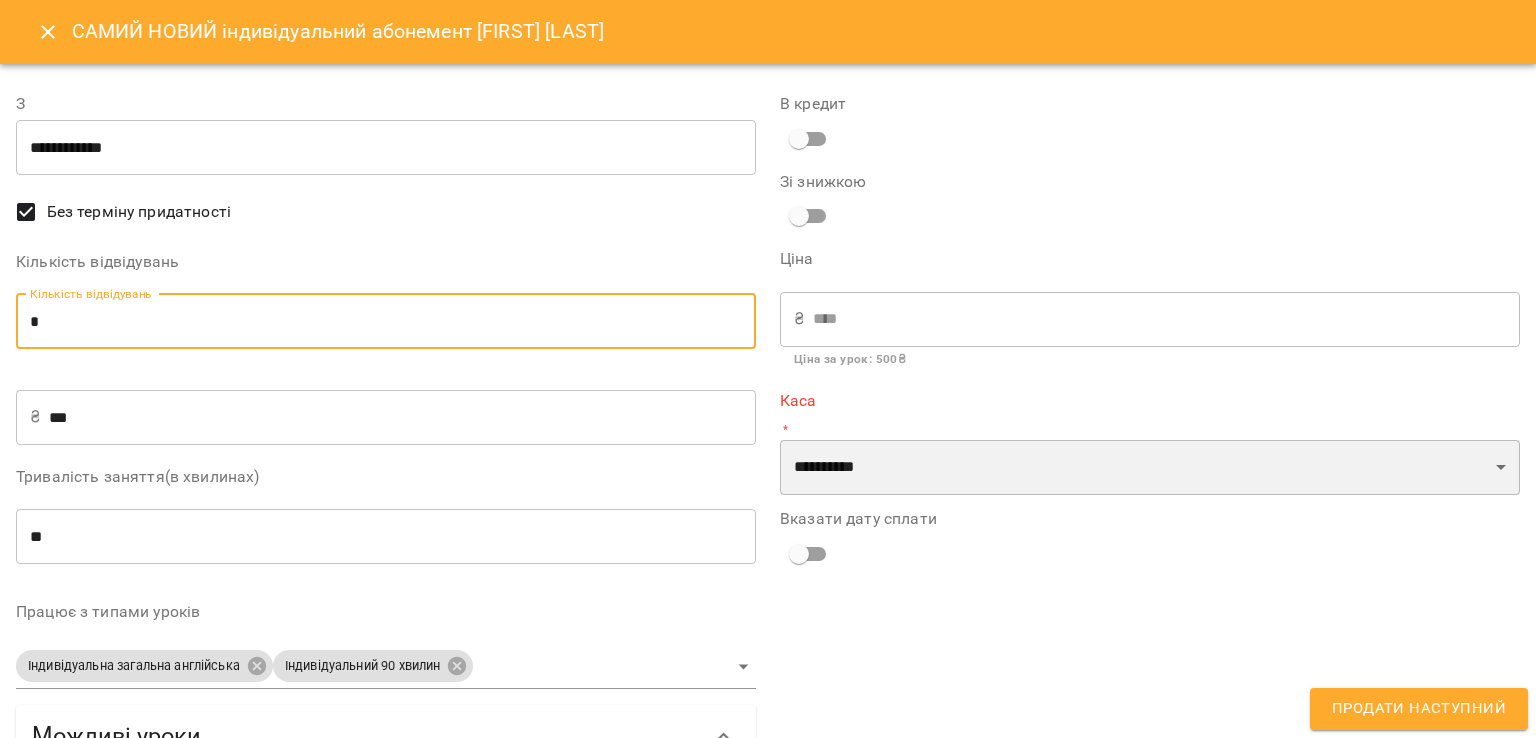 click on "**********" at bounding box center [1150, 468] 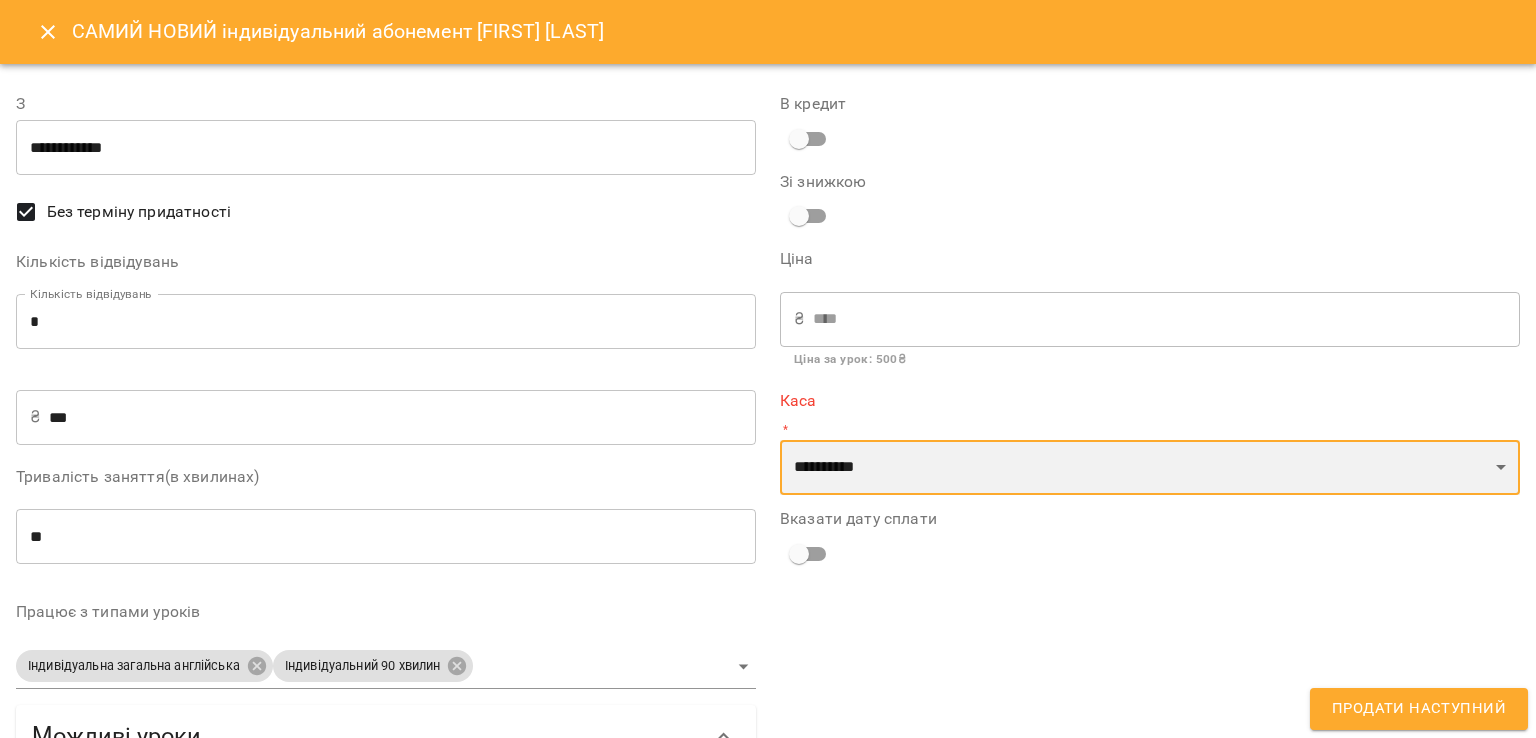 select on "****" 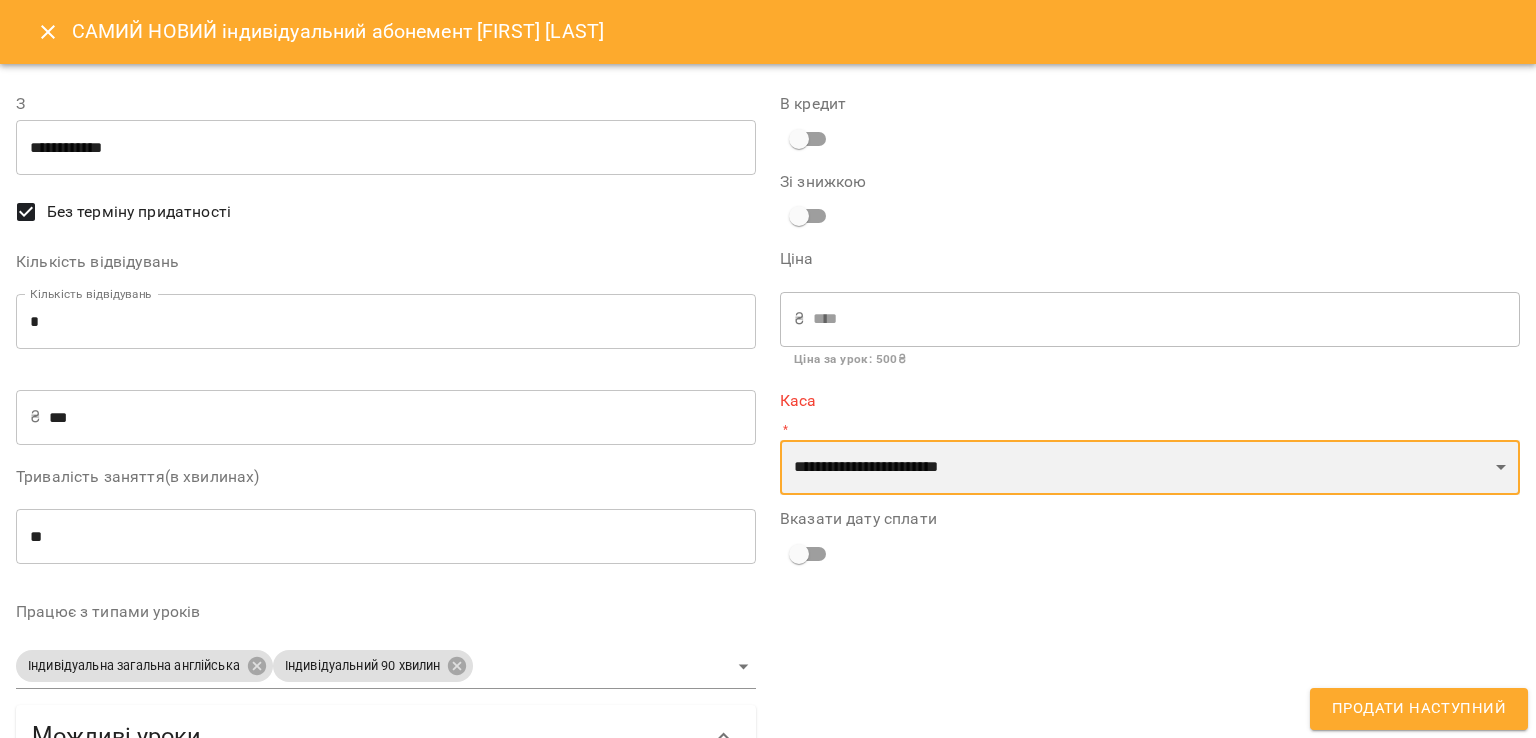 click on "**********" at bounding box center (1150, 468) 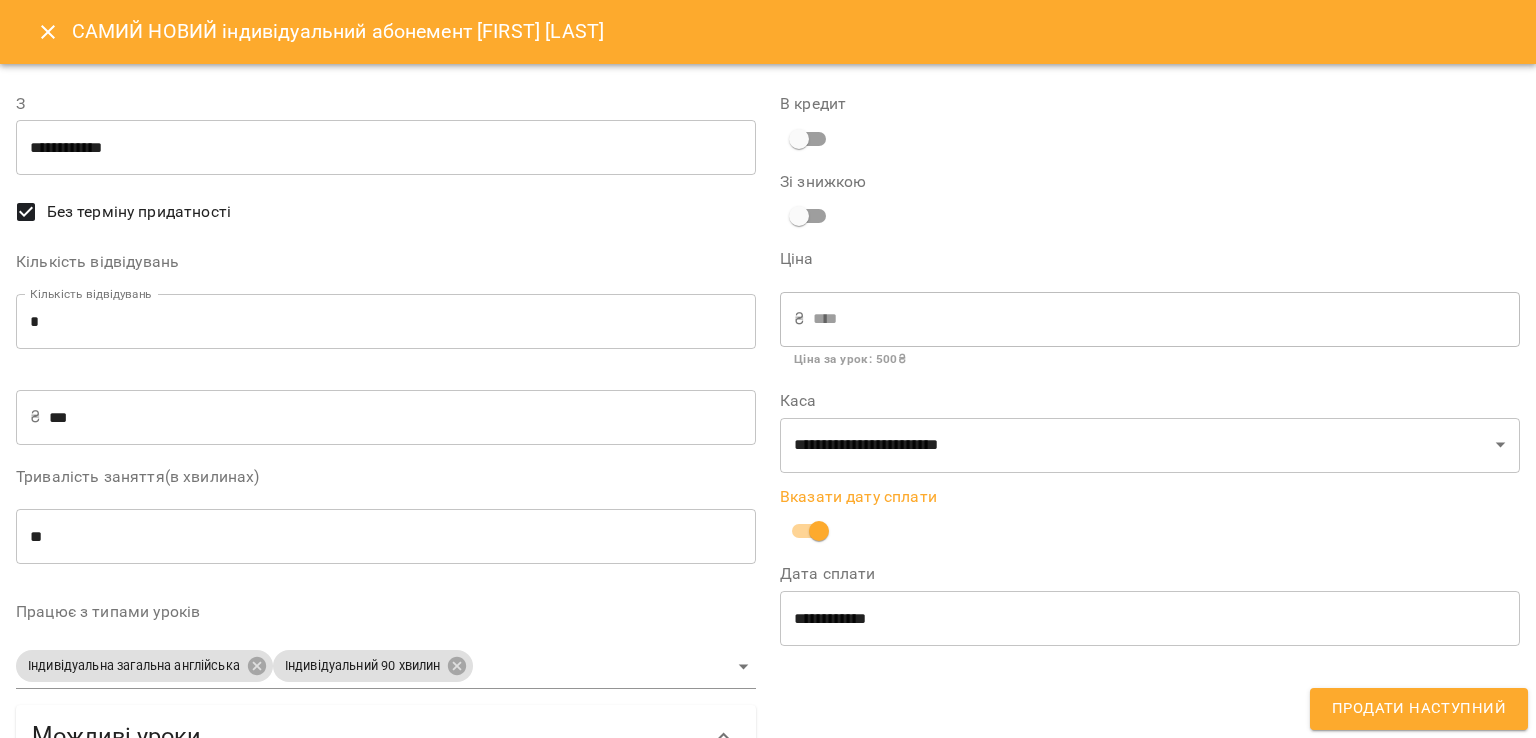 click on "Продати наступний" at bounding box center [1419, 709] 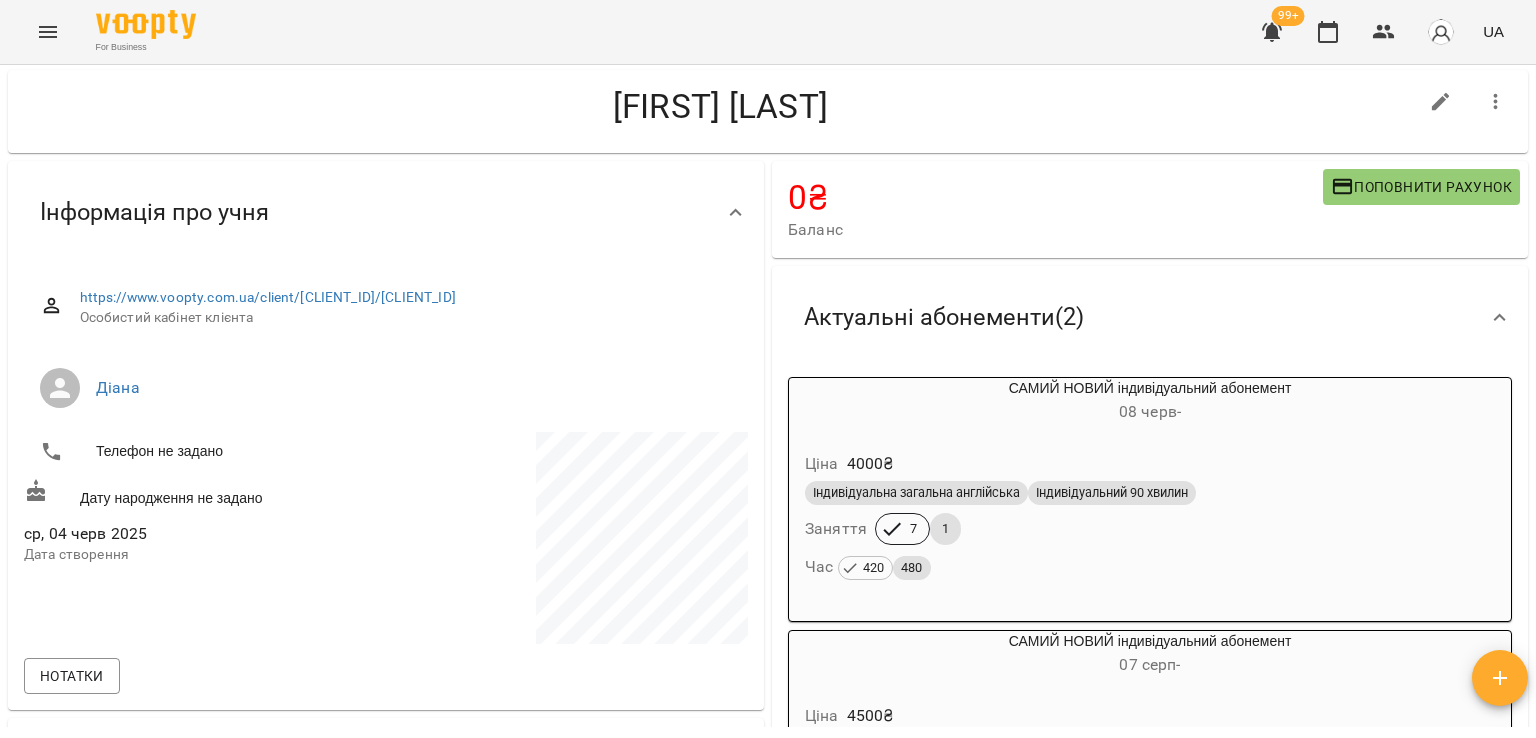 scroll, scrollTop: 0, scrollLeft: 0, axis: both 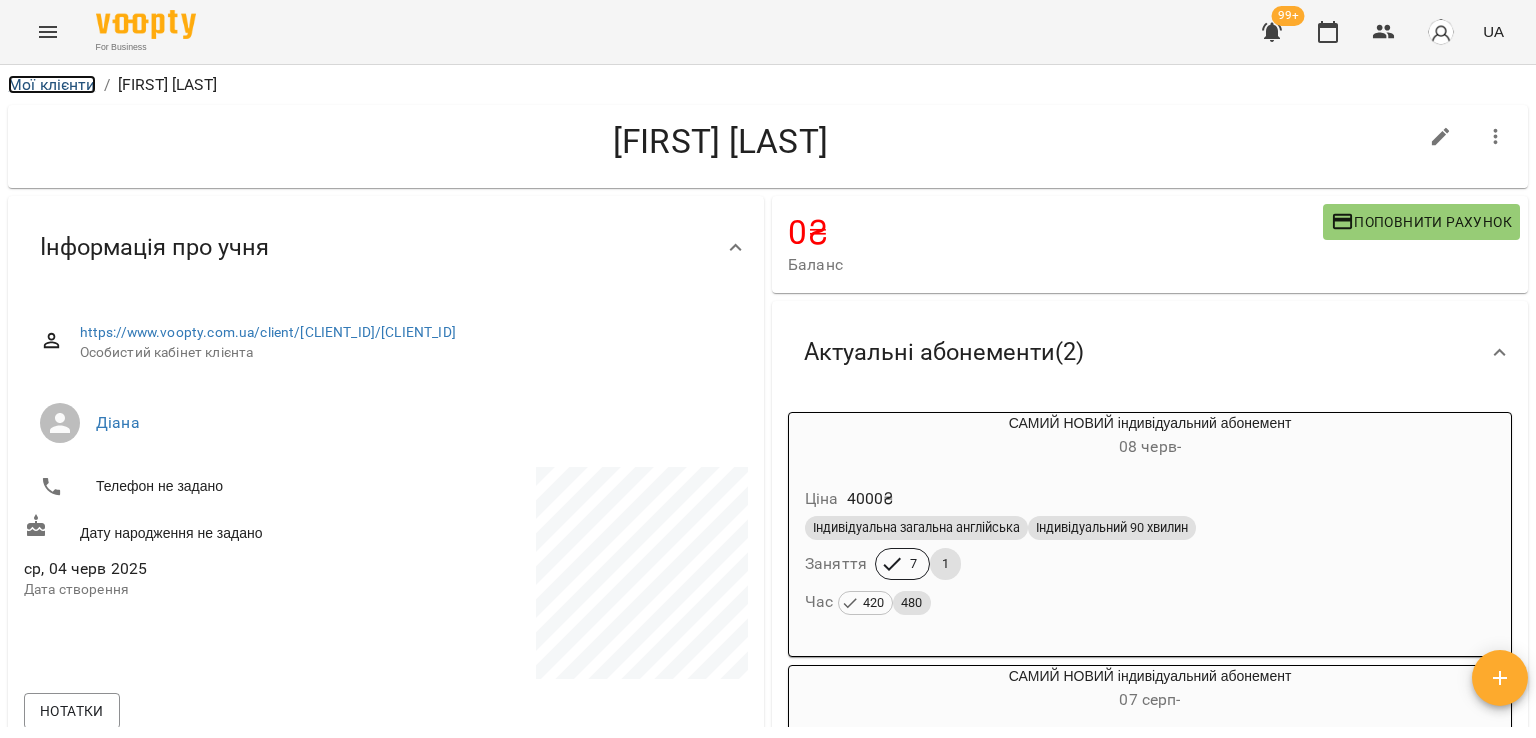 click on "Мої клієнти" at bounding box center (52, 84) 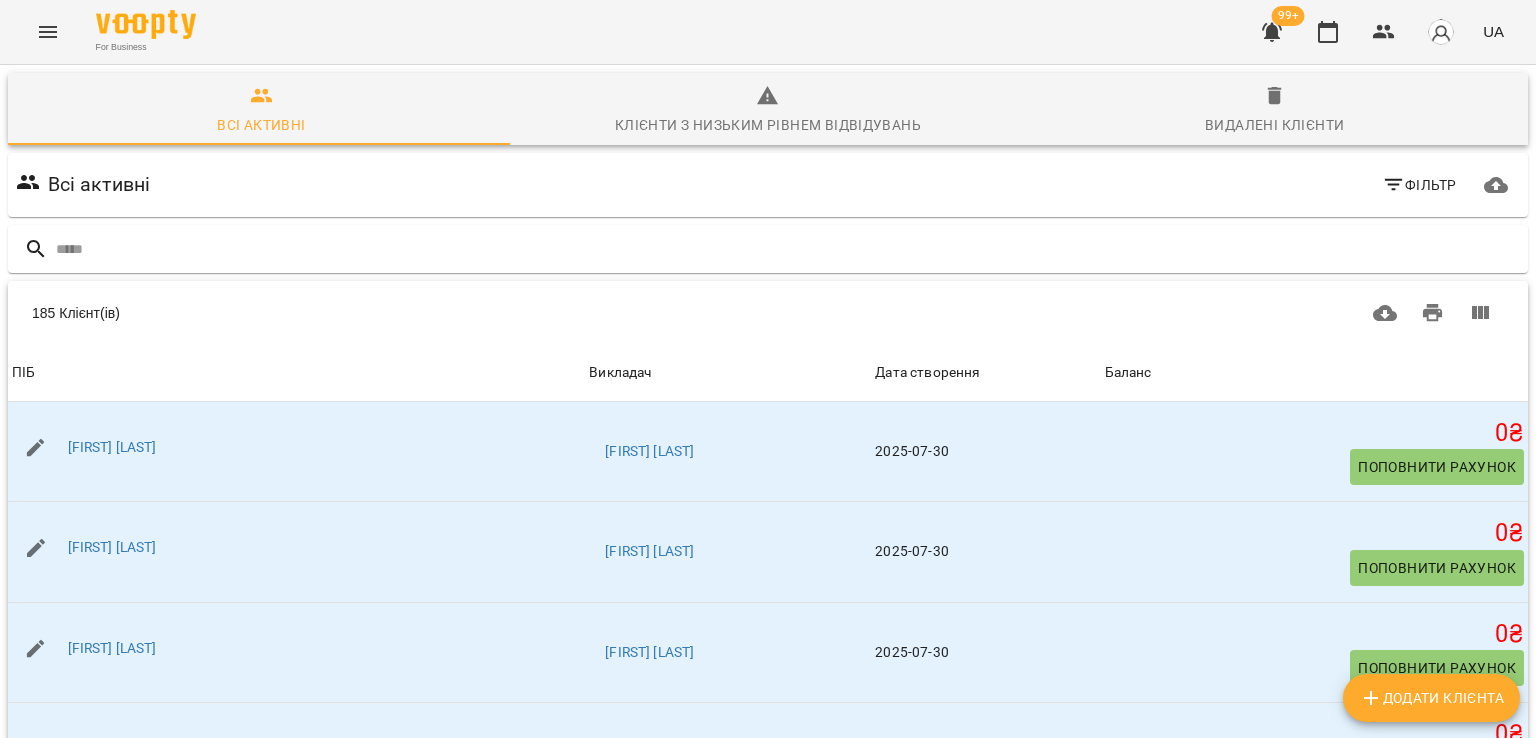 click at bounding box center (1272, 32) 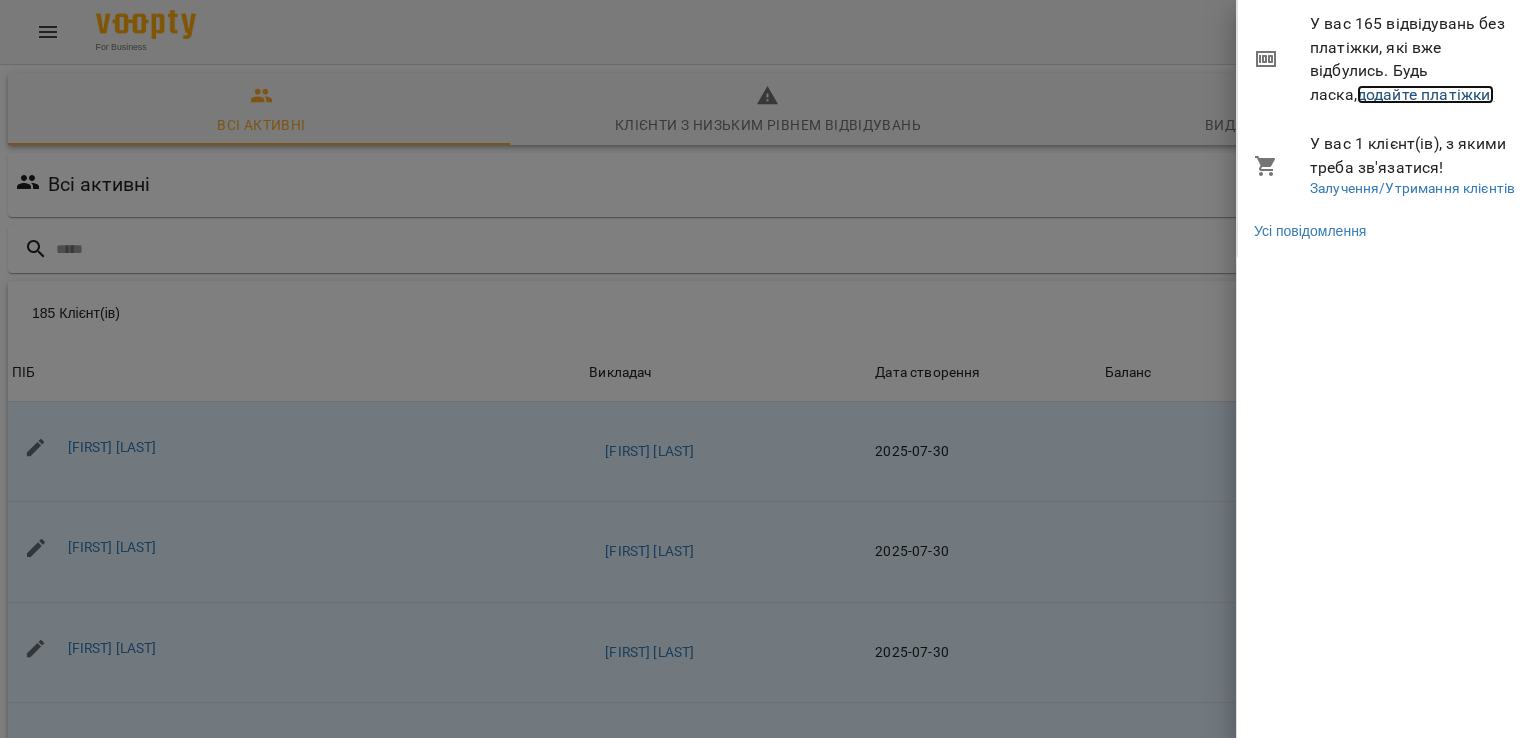 click on "додайте платіжки!" at bounding box center [1426, 94] 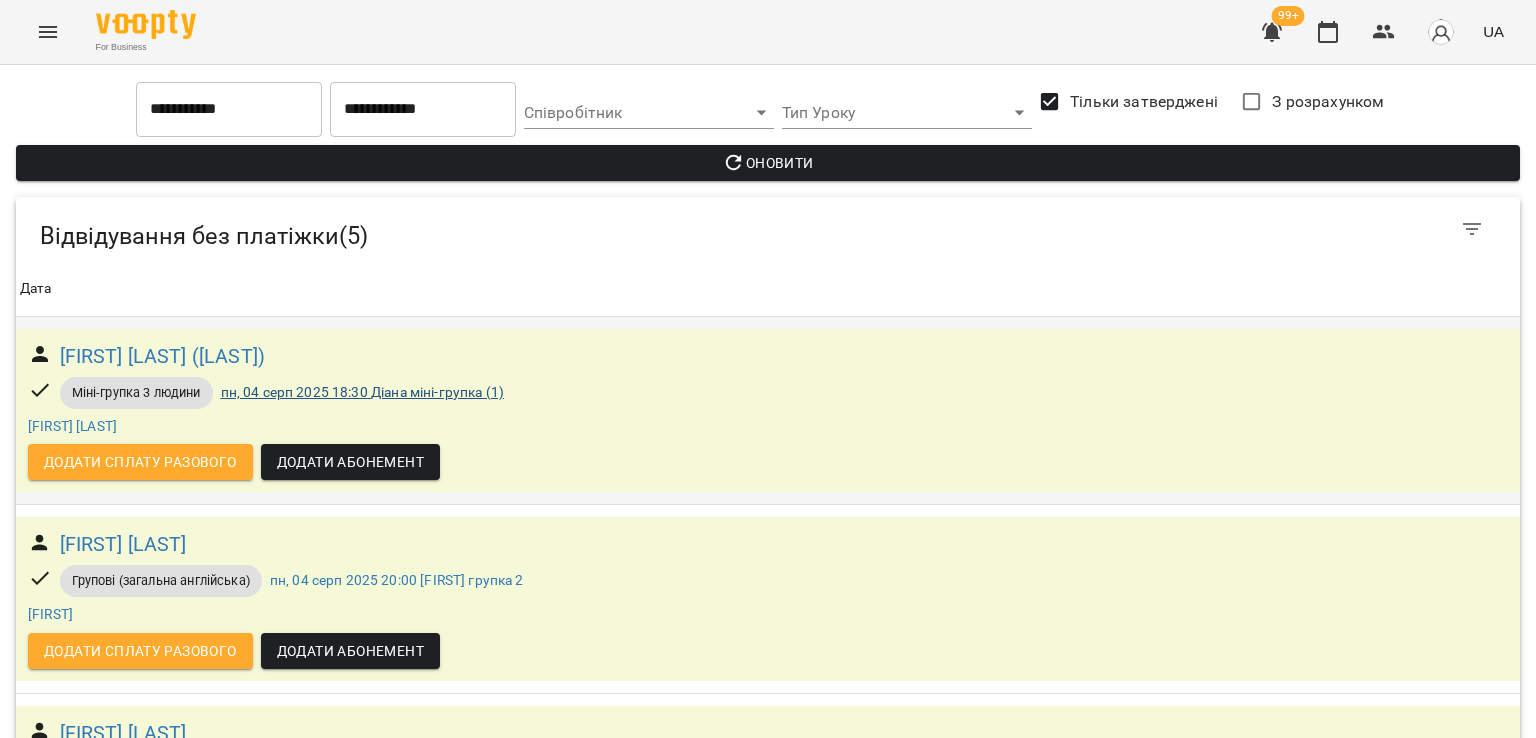 scroll, scrollTop: 0, scrollLeft: 0, axis: both 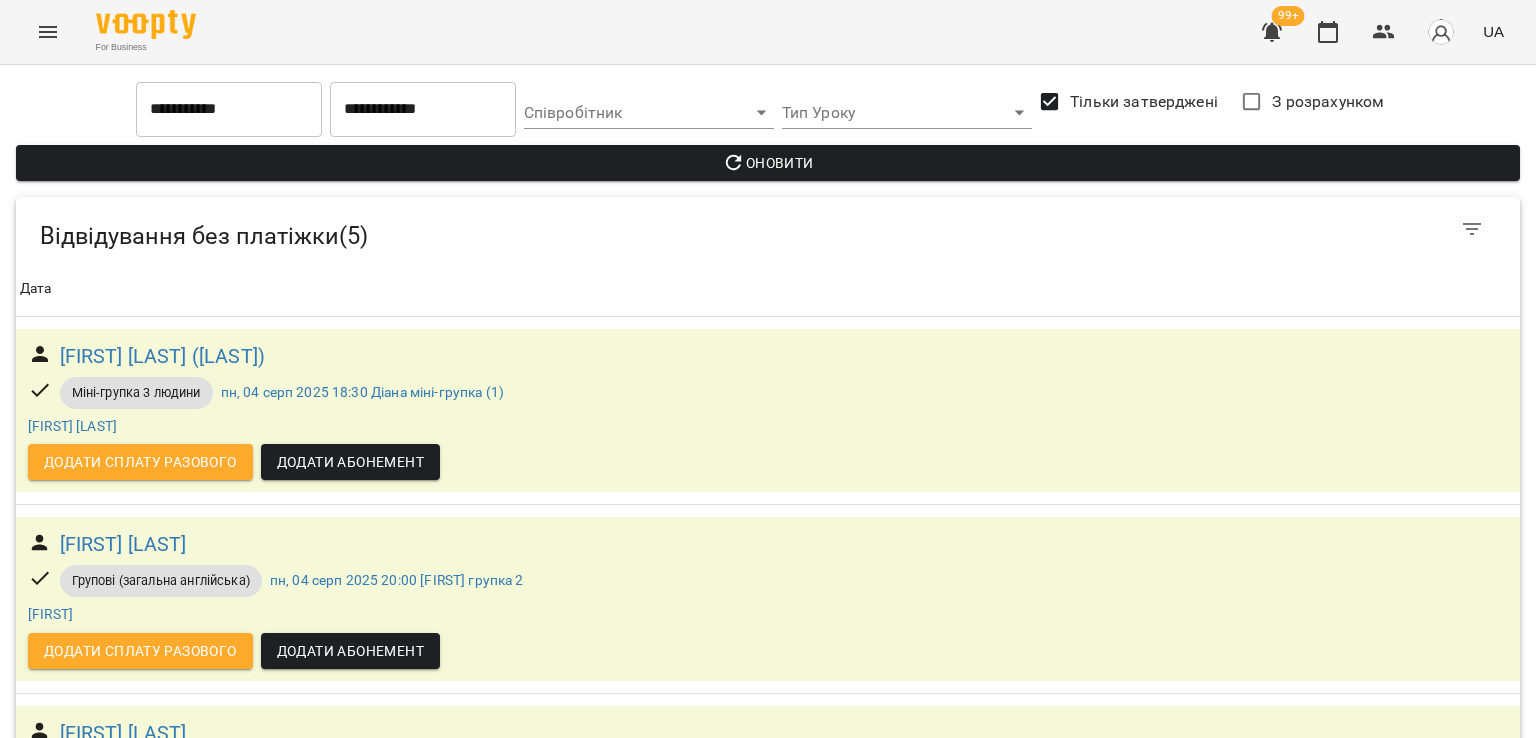 click at bounding box center (48, 32) 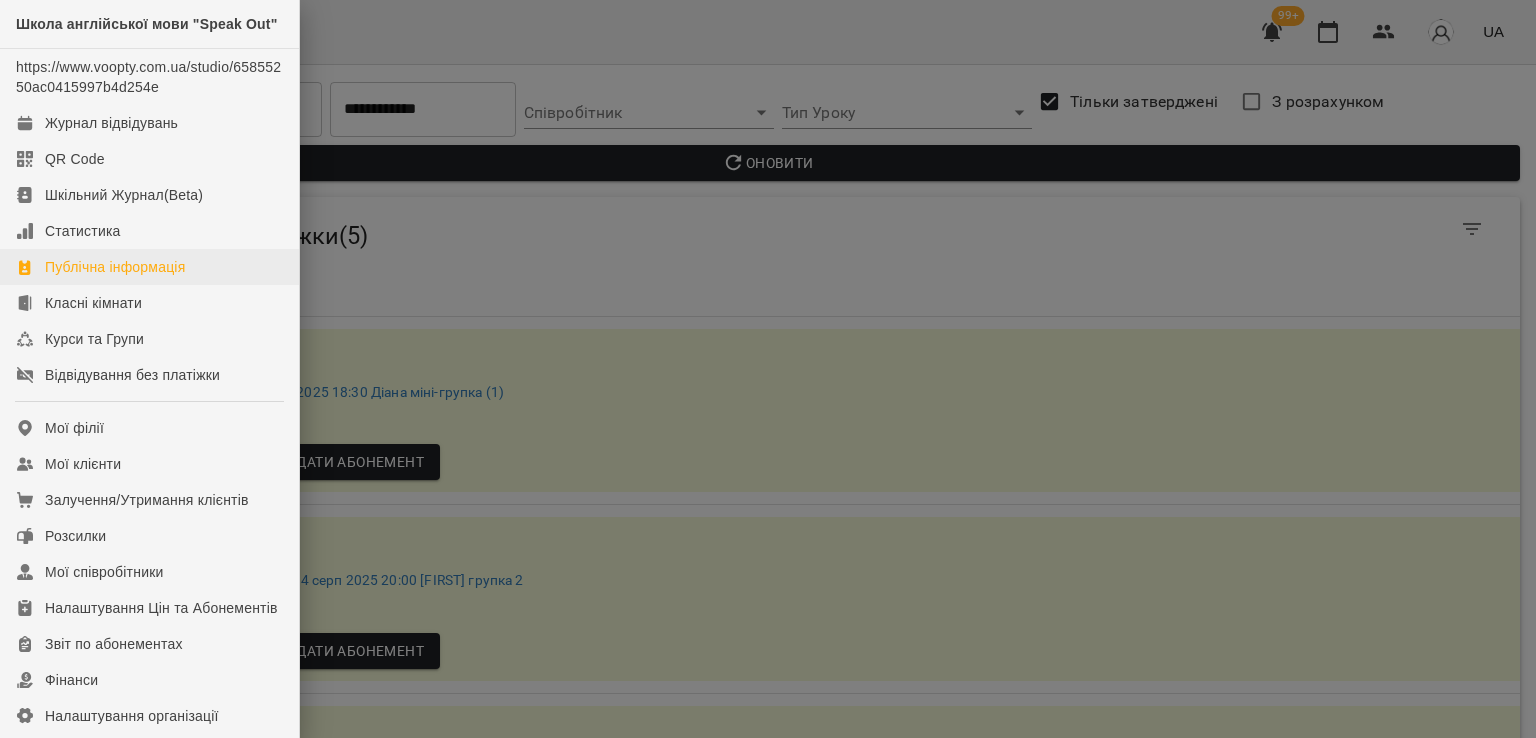 scroll, scrollTop: 274, scrollLeft: 0, axis: vertical 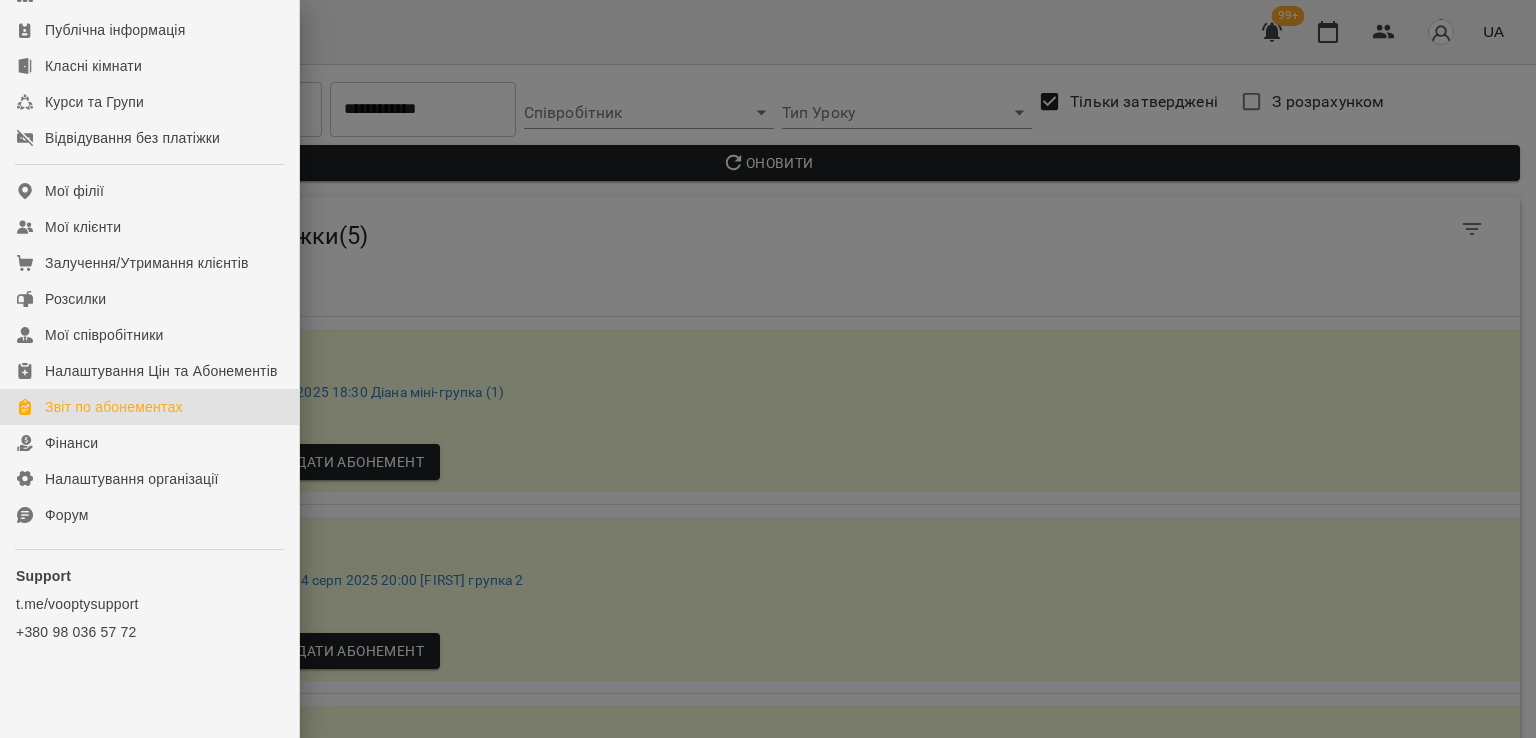 click on "Звіт по абонементах" at bounding box center (114, 407) 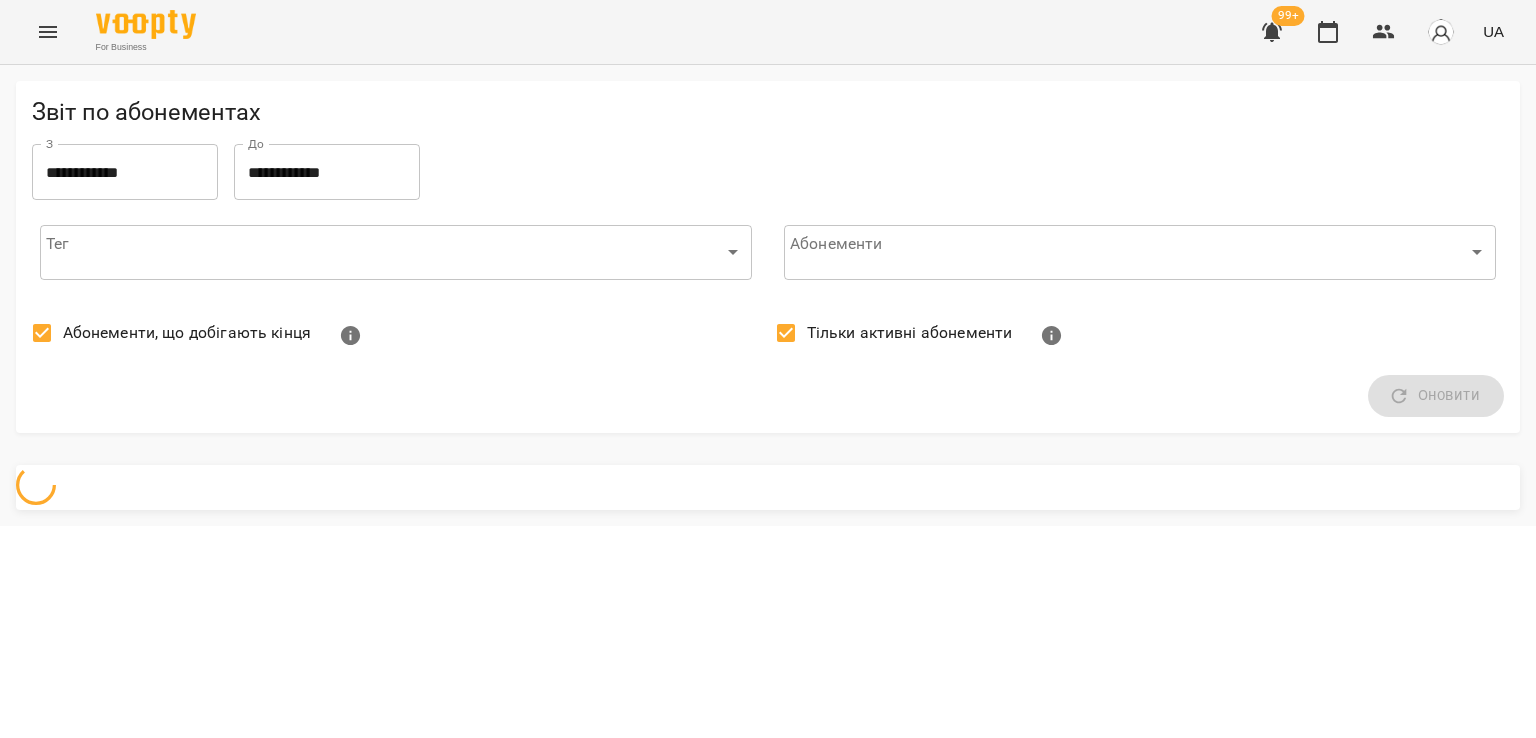 click on "Абонементи, що добігають кінця" at bounding box center (187, 333) 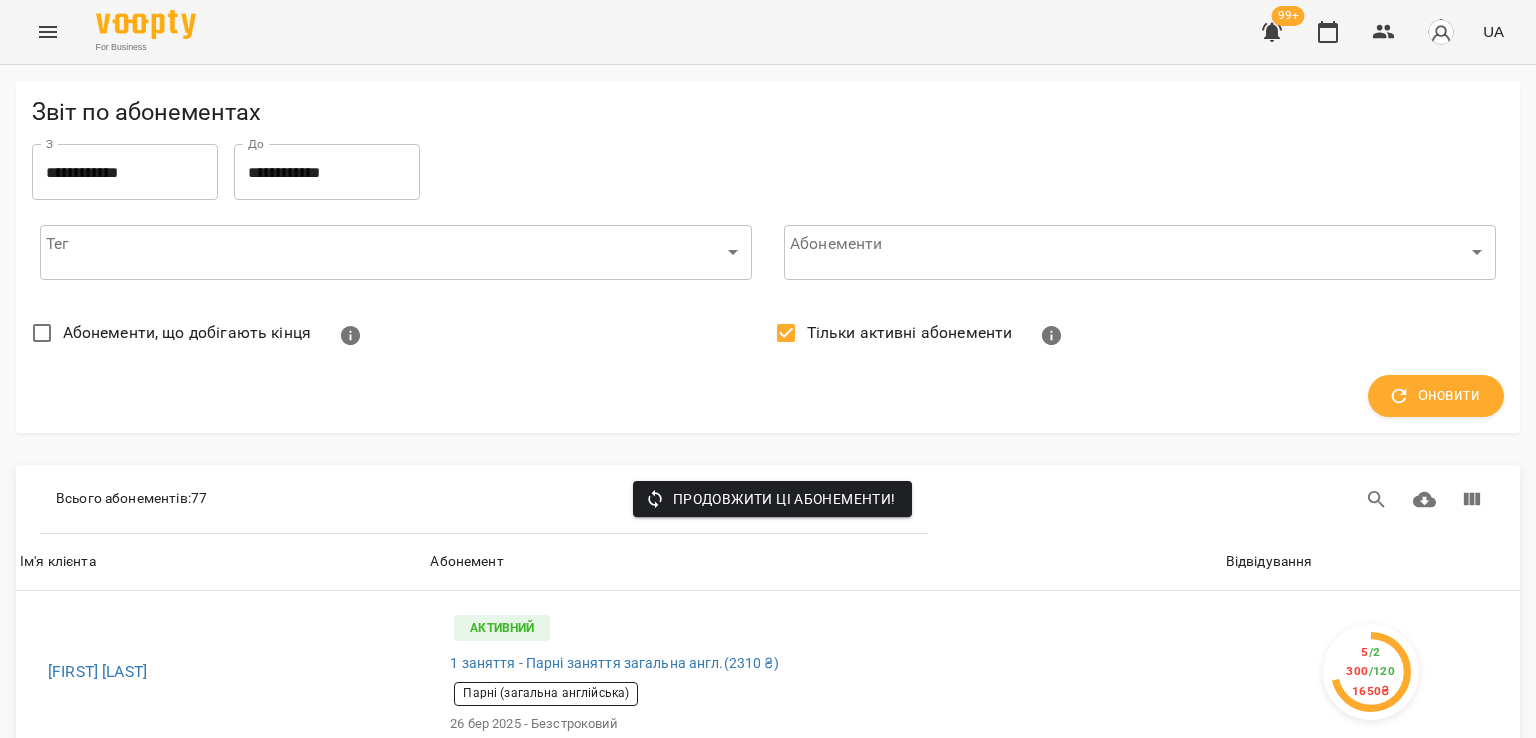 click on "Тільки активні абонементи" at bounding box center (910, 333) 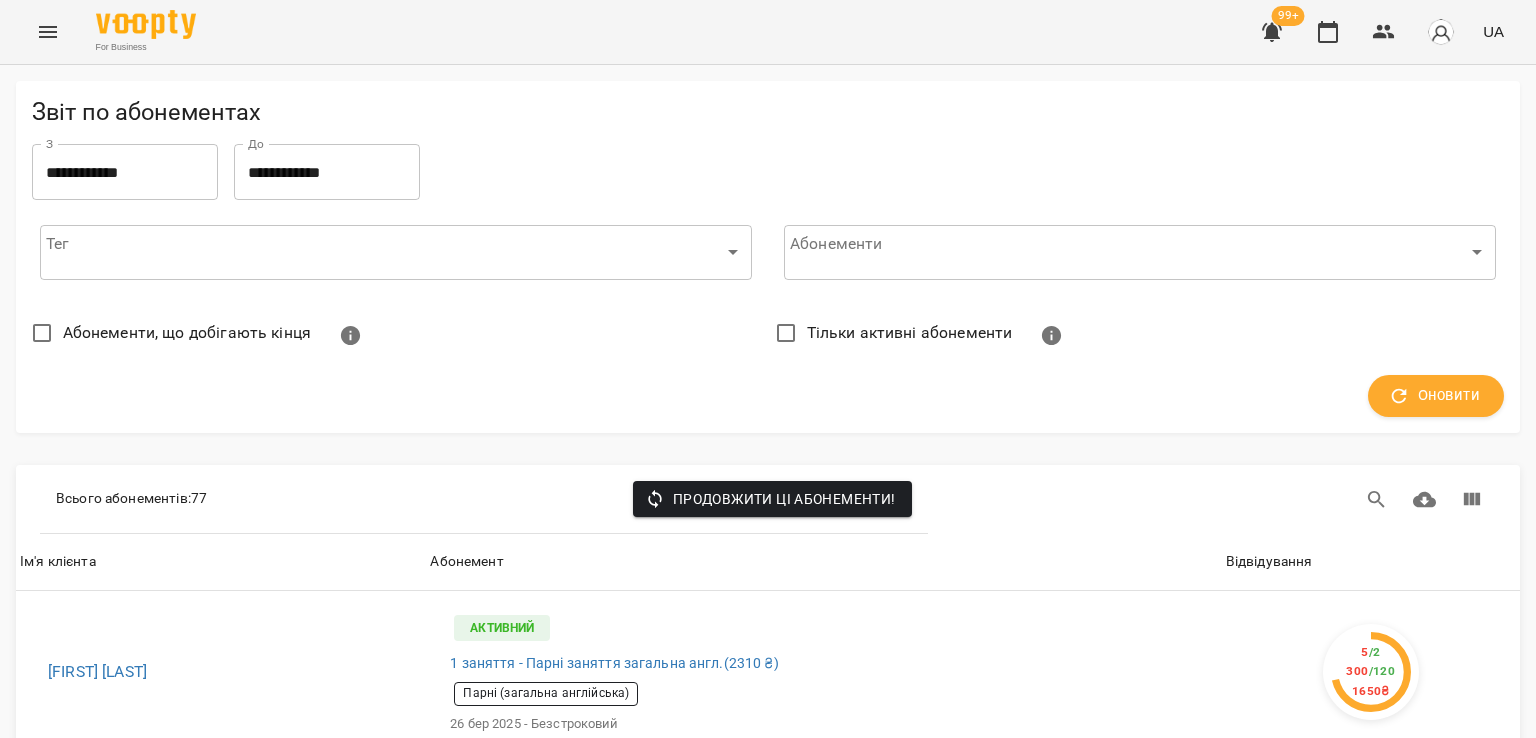 click 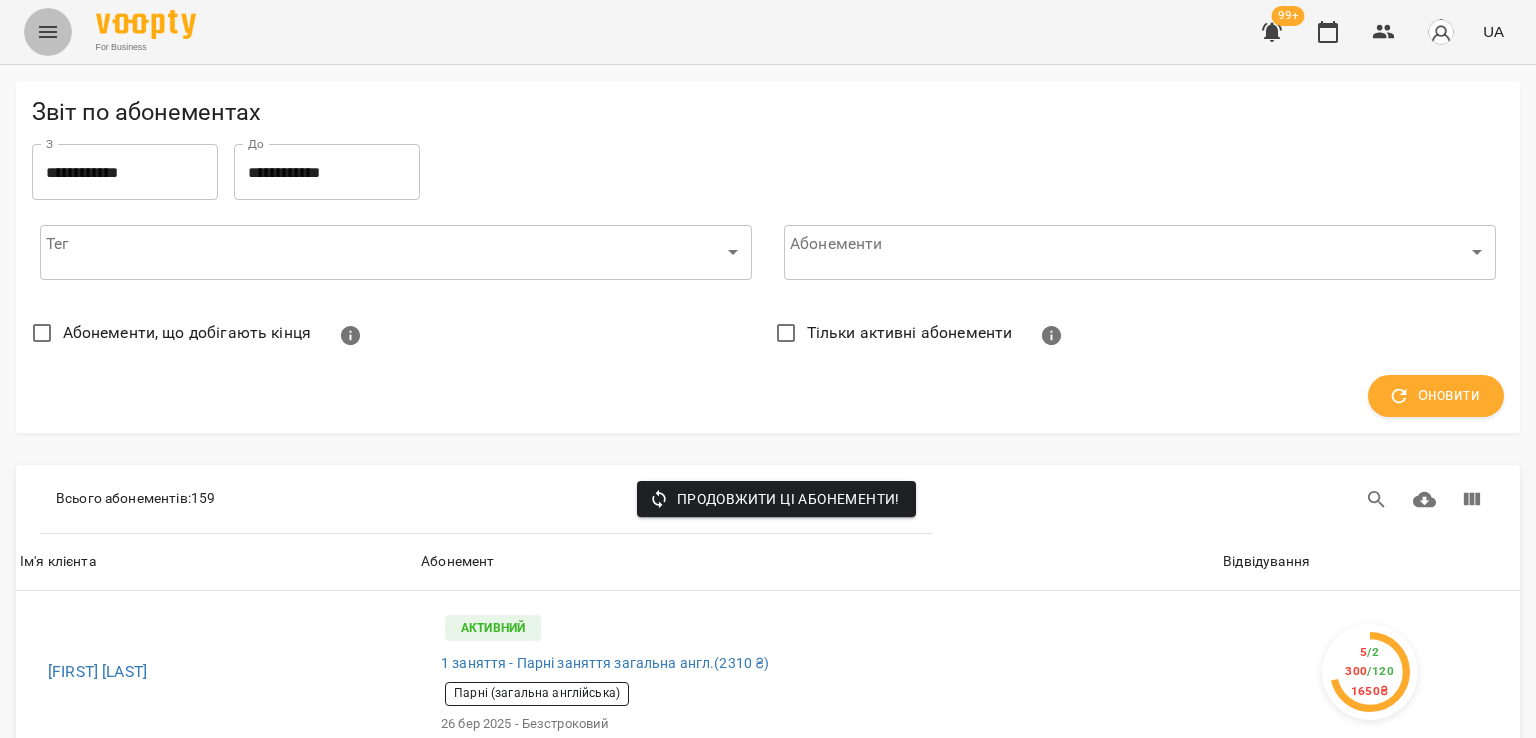 click at bounding box center (48, 32) 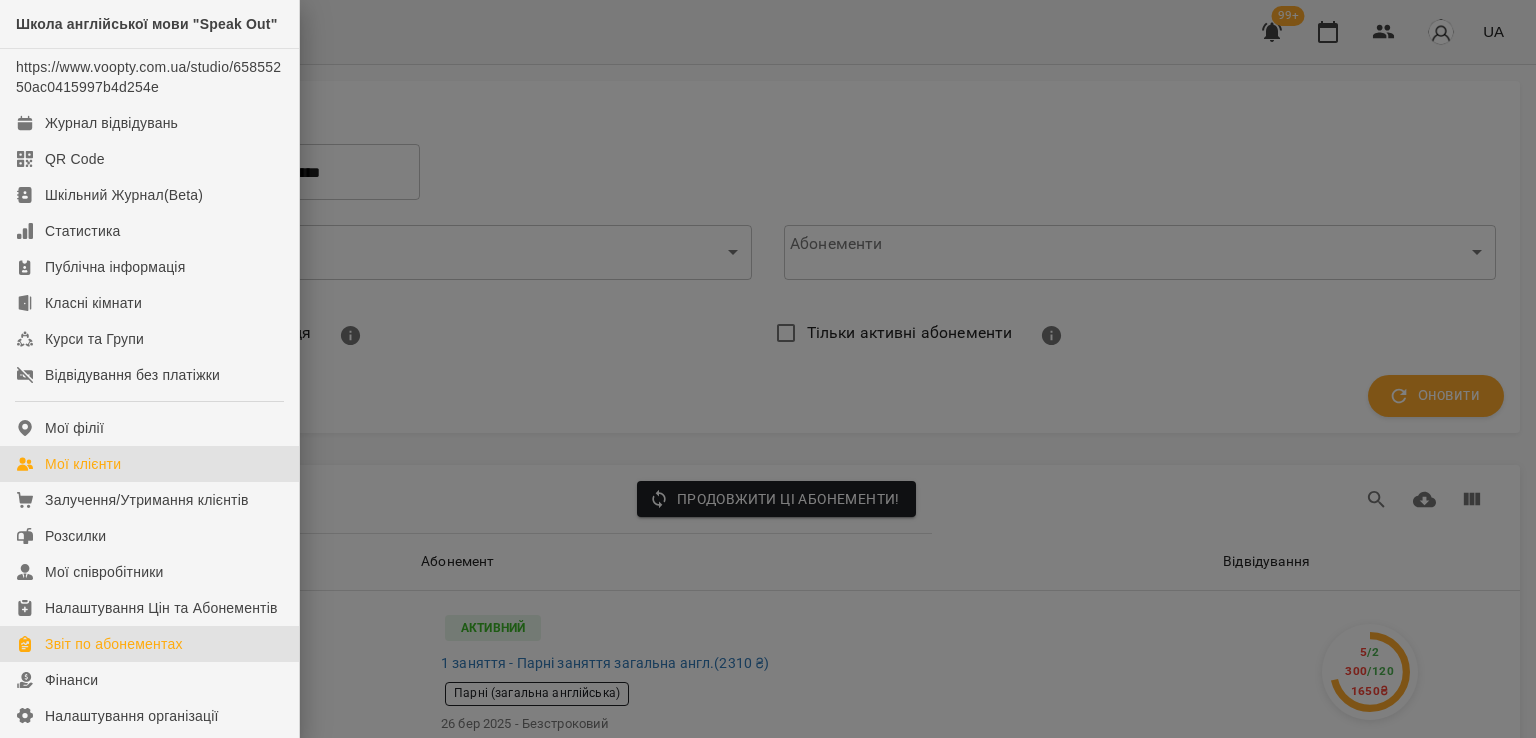 click on "Мої клієнти" at bounding box center [83, 464] 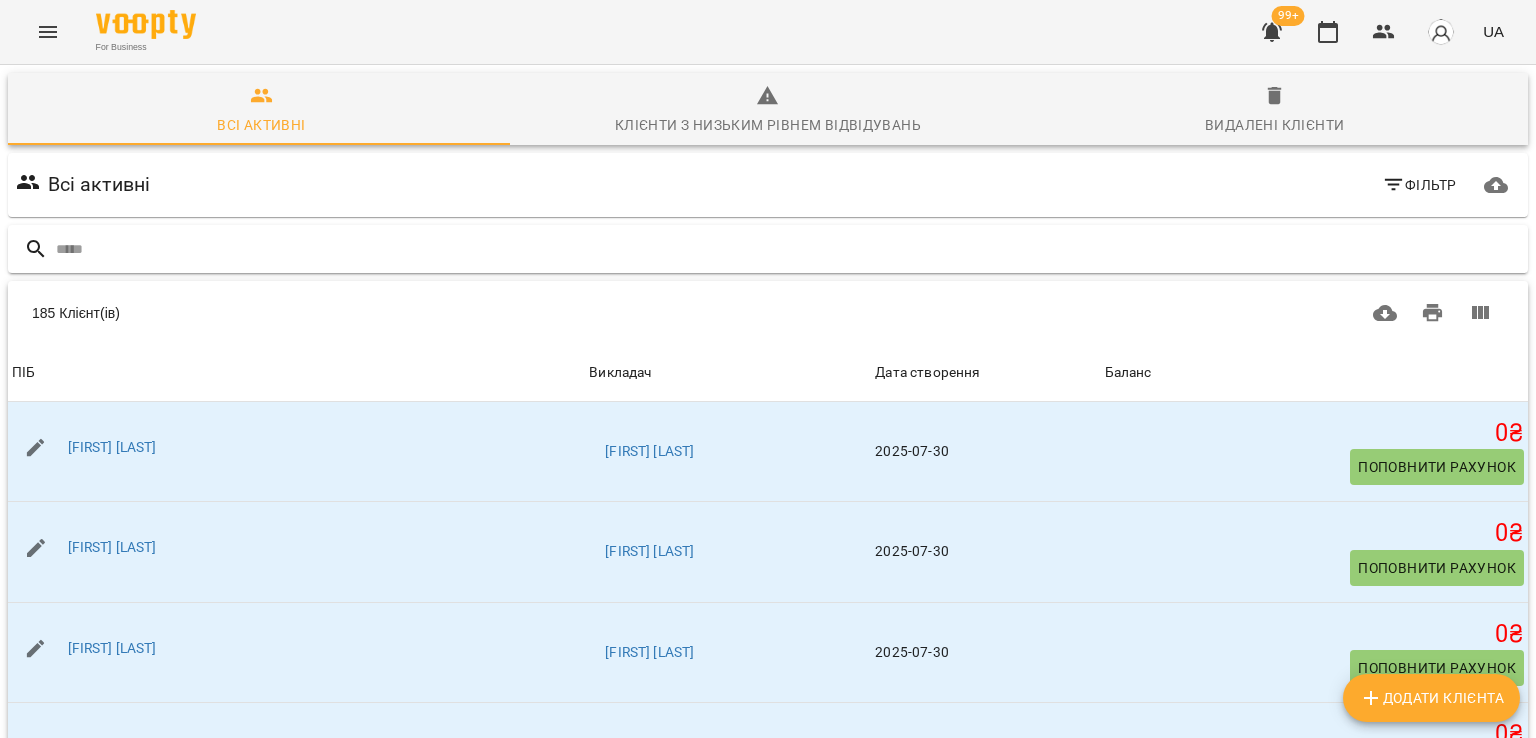 click at bounding box center (768, 249) 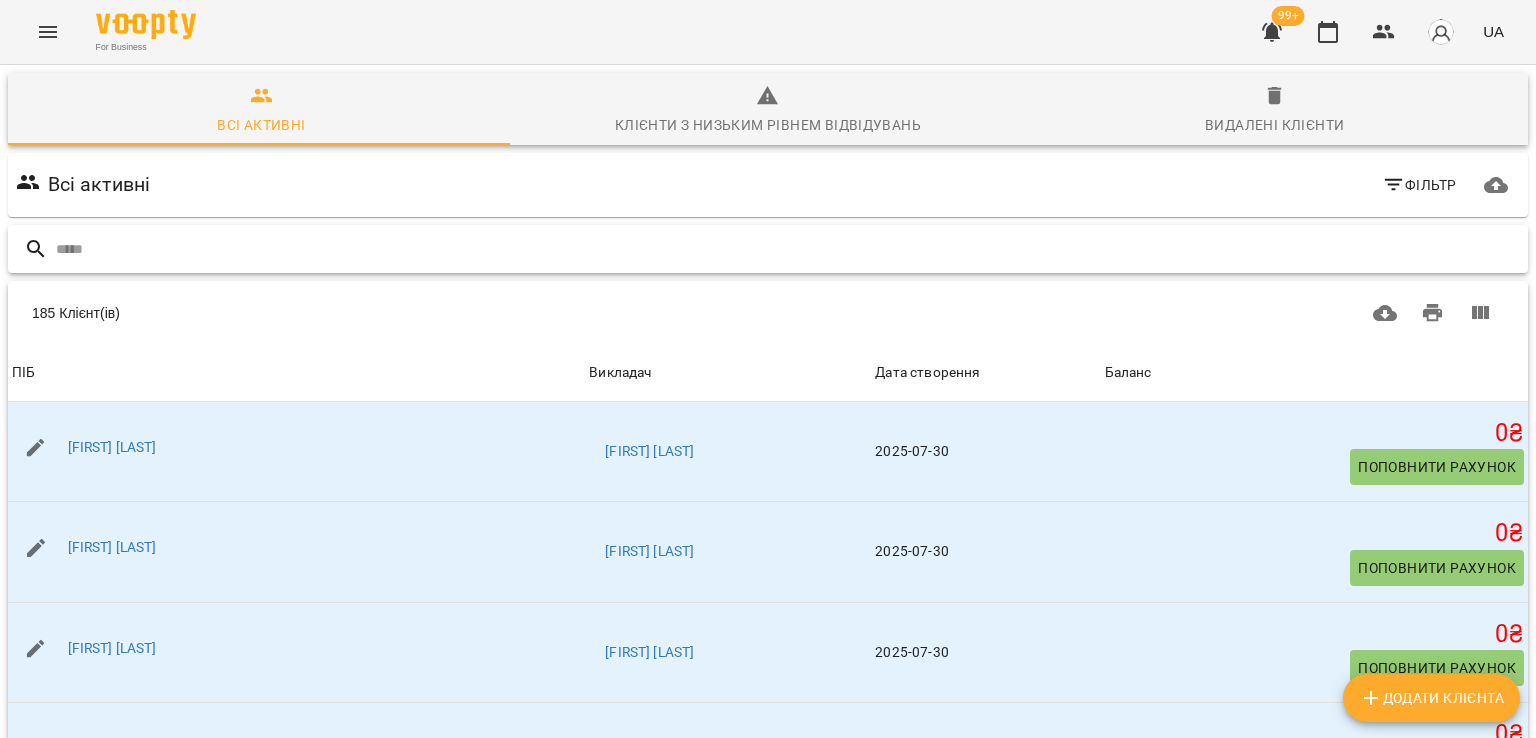 click at bounding box center [788, 249] 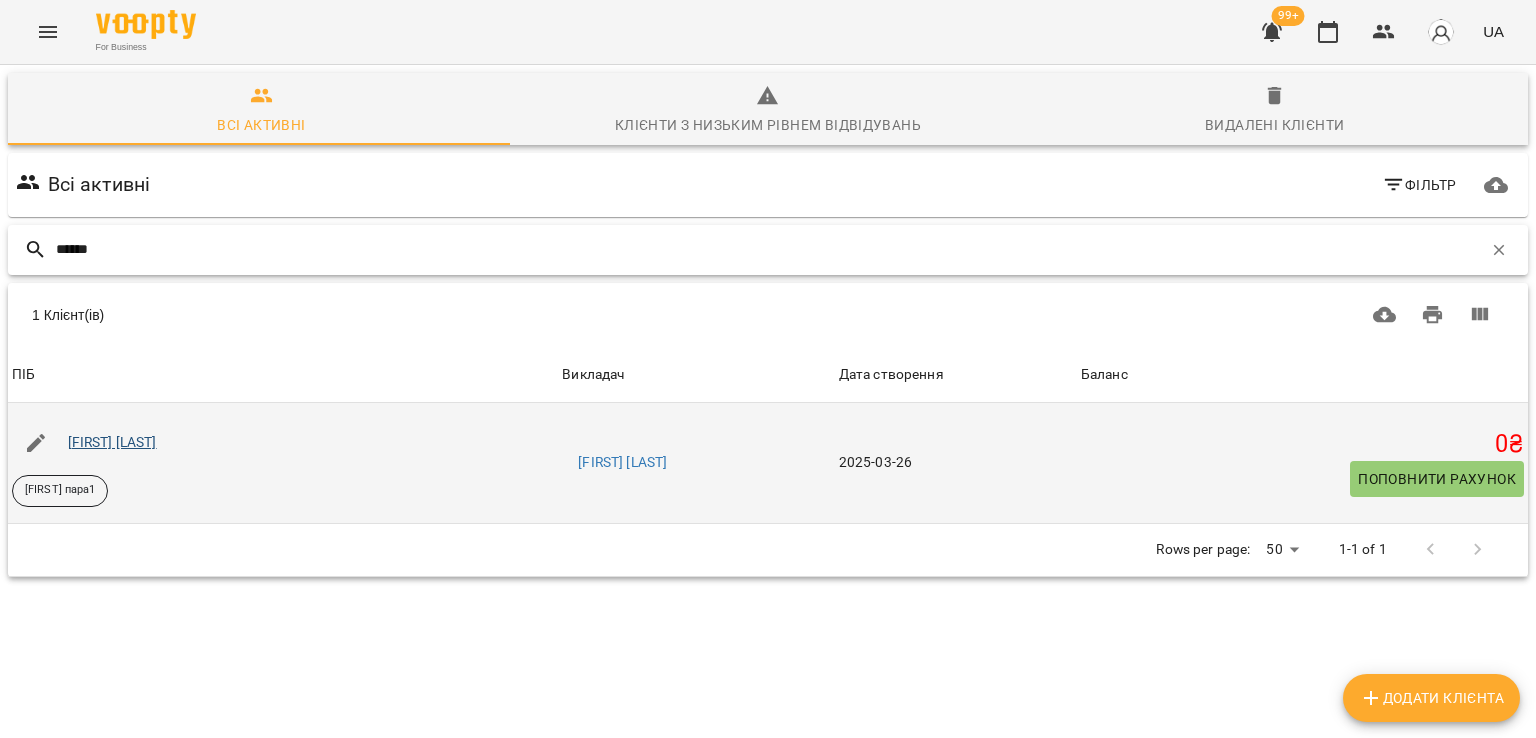 type on "******" 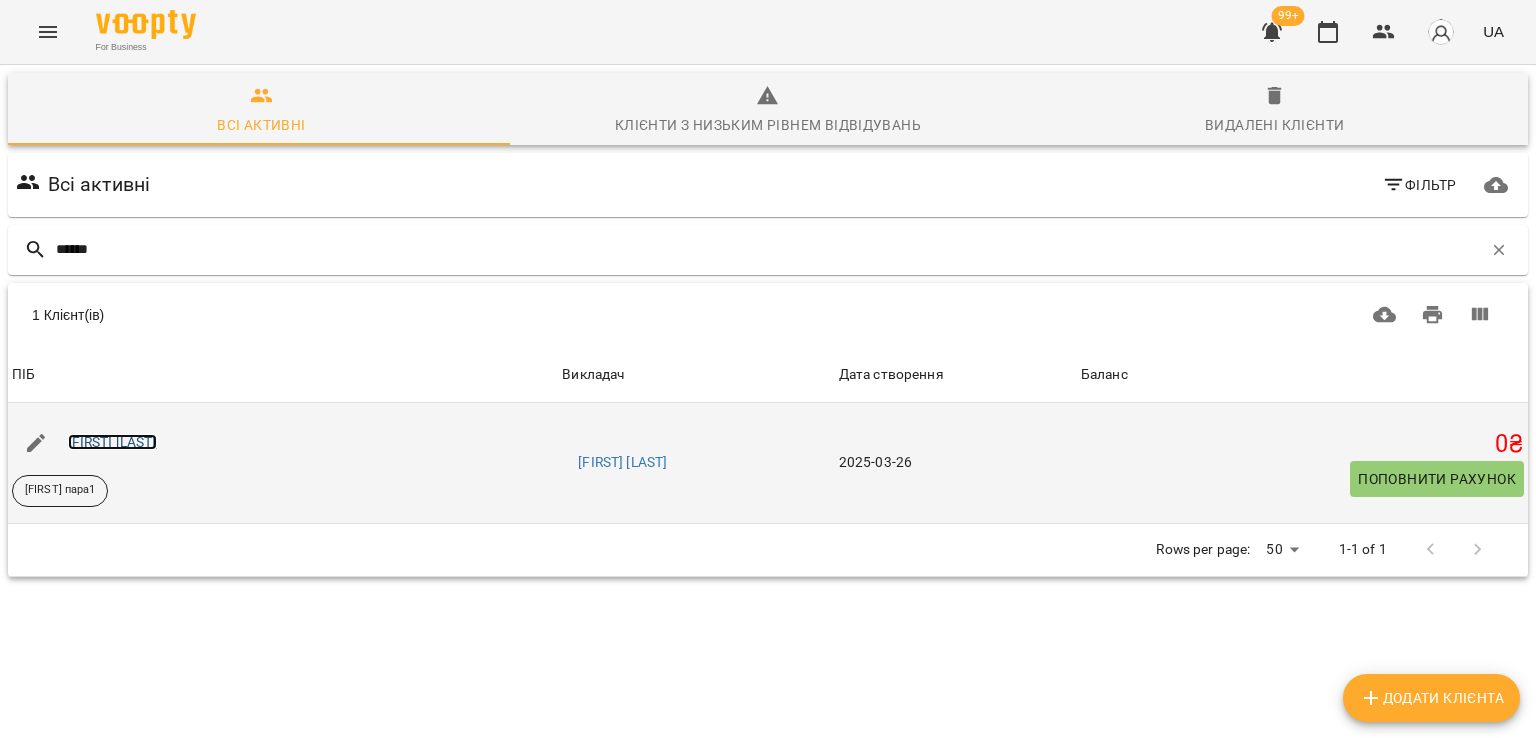 click on "[FIRST] [LAST]" at bounding box center [112, 442] 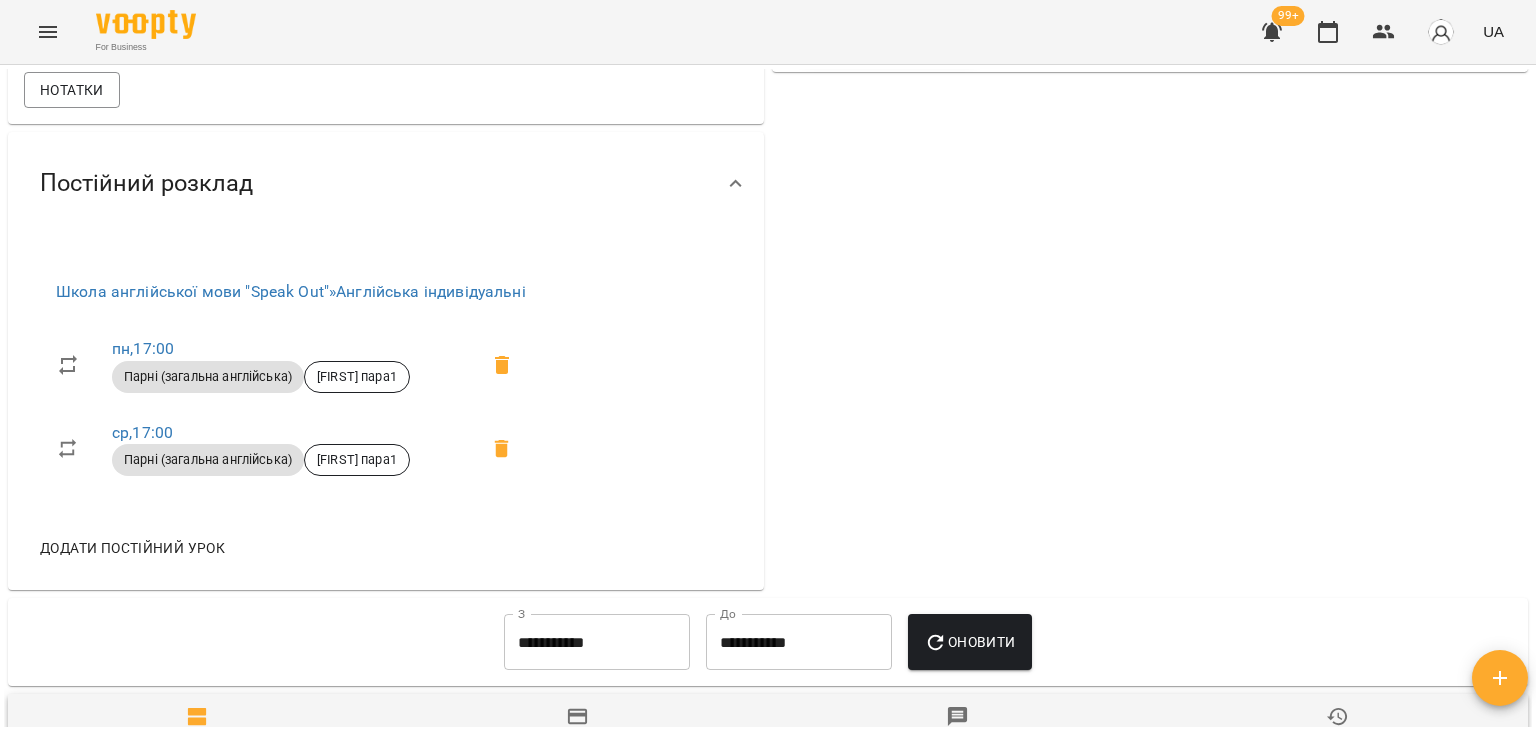 scroll, scrollTop: 0, scrollLeft: 0, axis: both 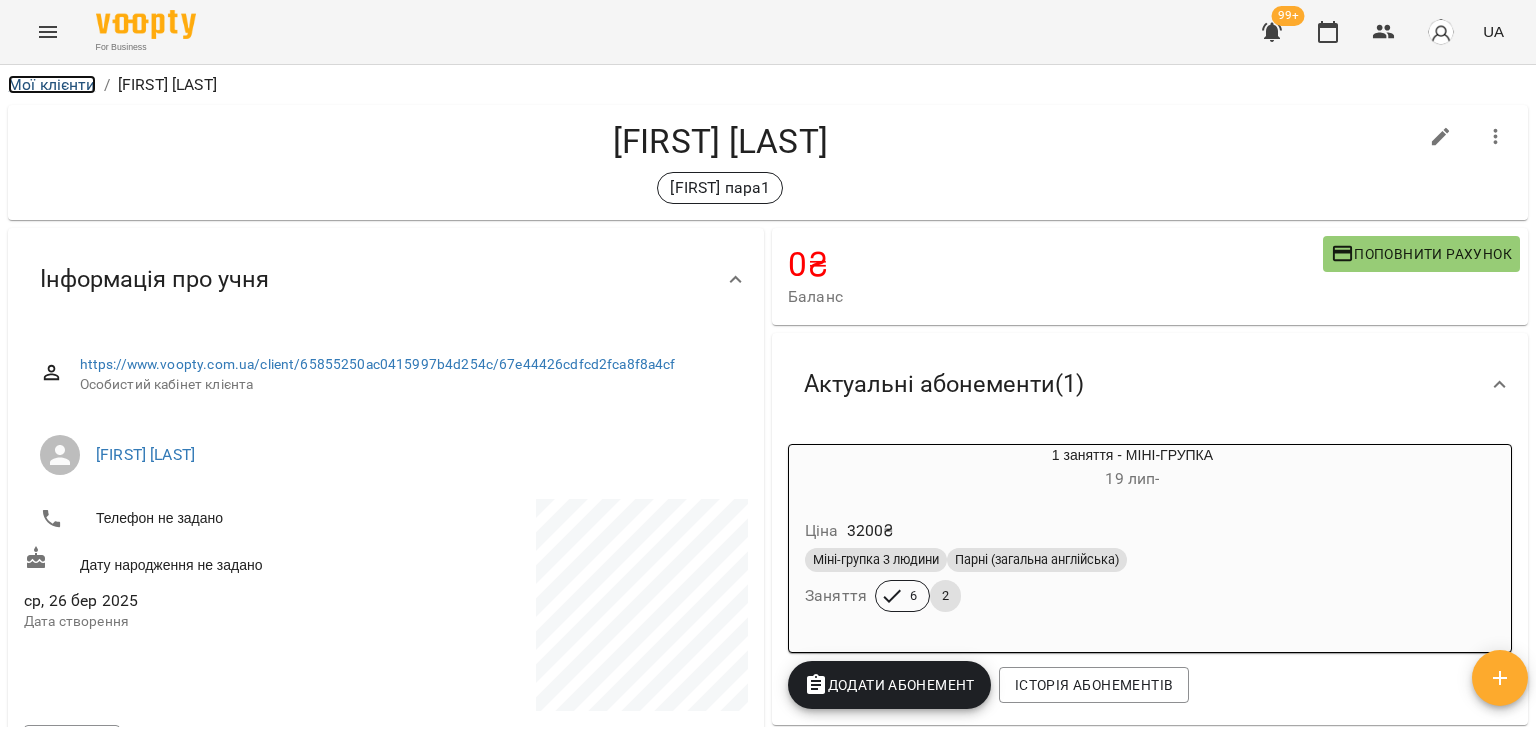 click on "Мої клієнти" at bounding box center (52, 84) 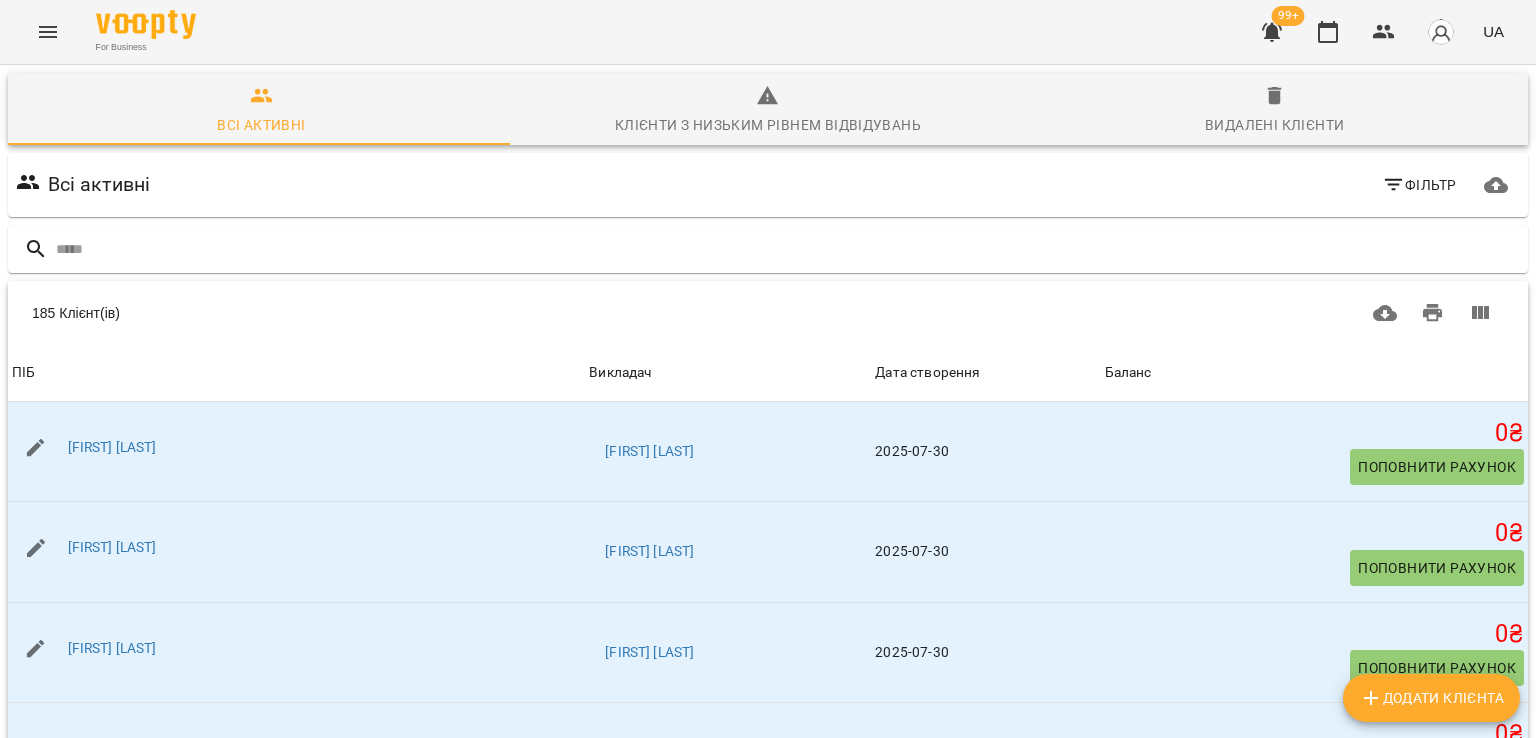 click 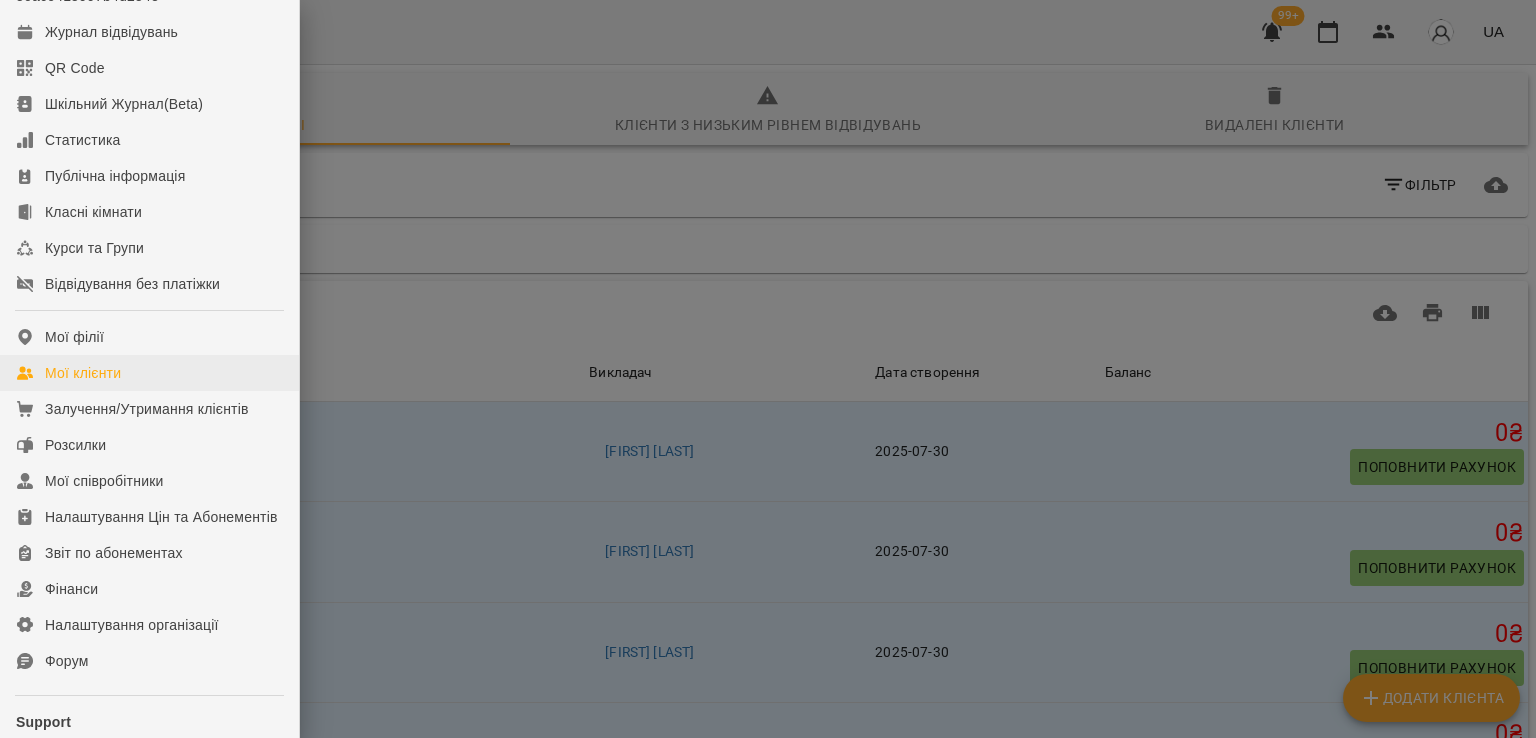 scroll, scrollTop: 274, scrollLeft: 0, axis: vertical 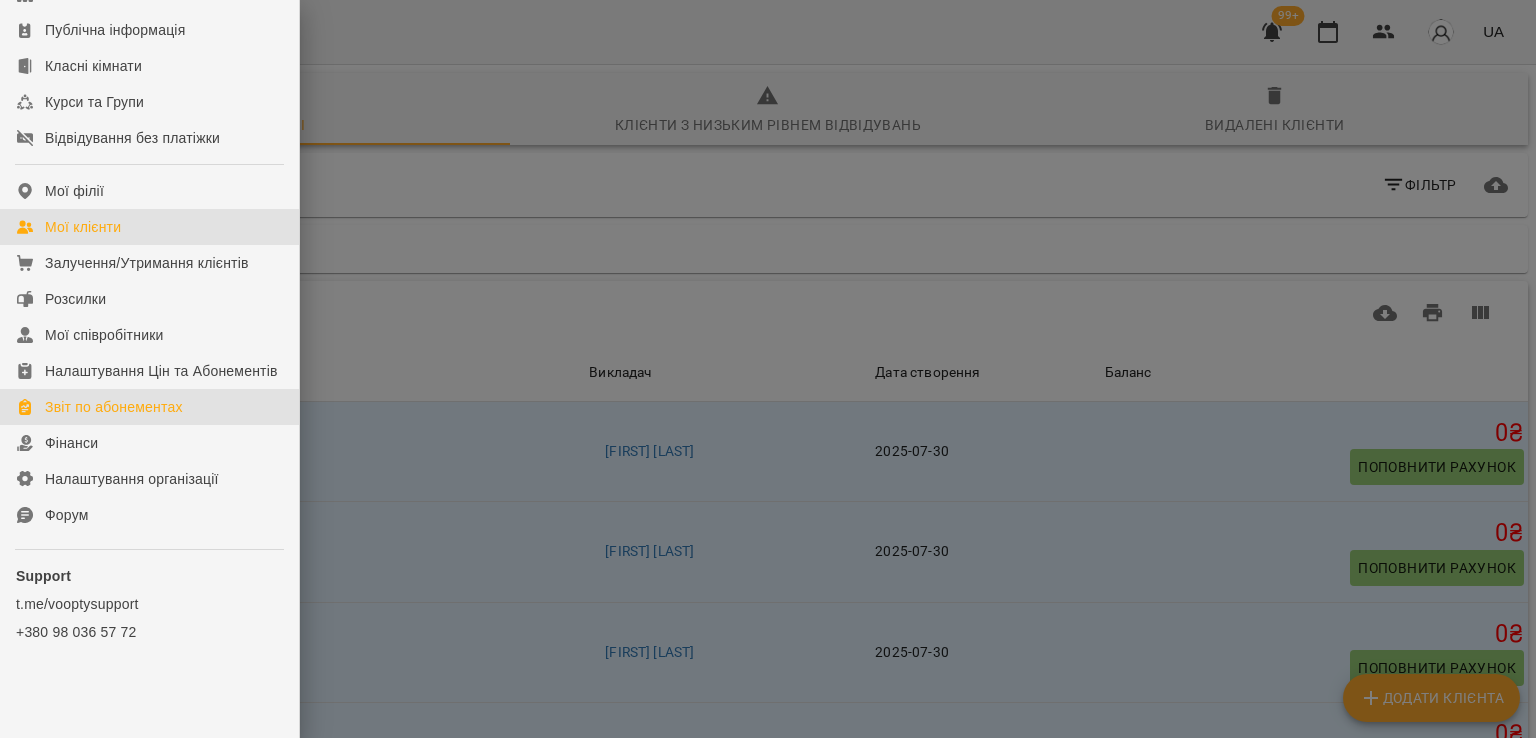 click on "Звіт по абонементах" at bounding box center [114, 407] 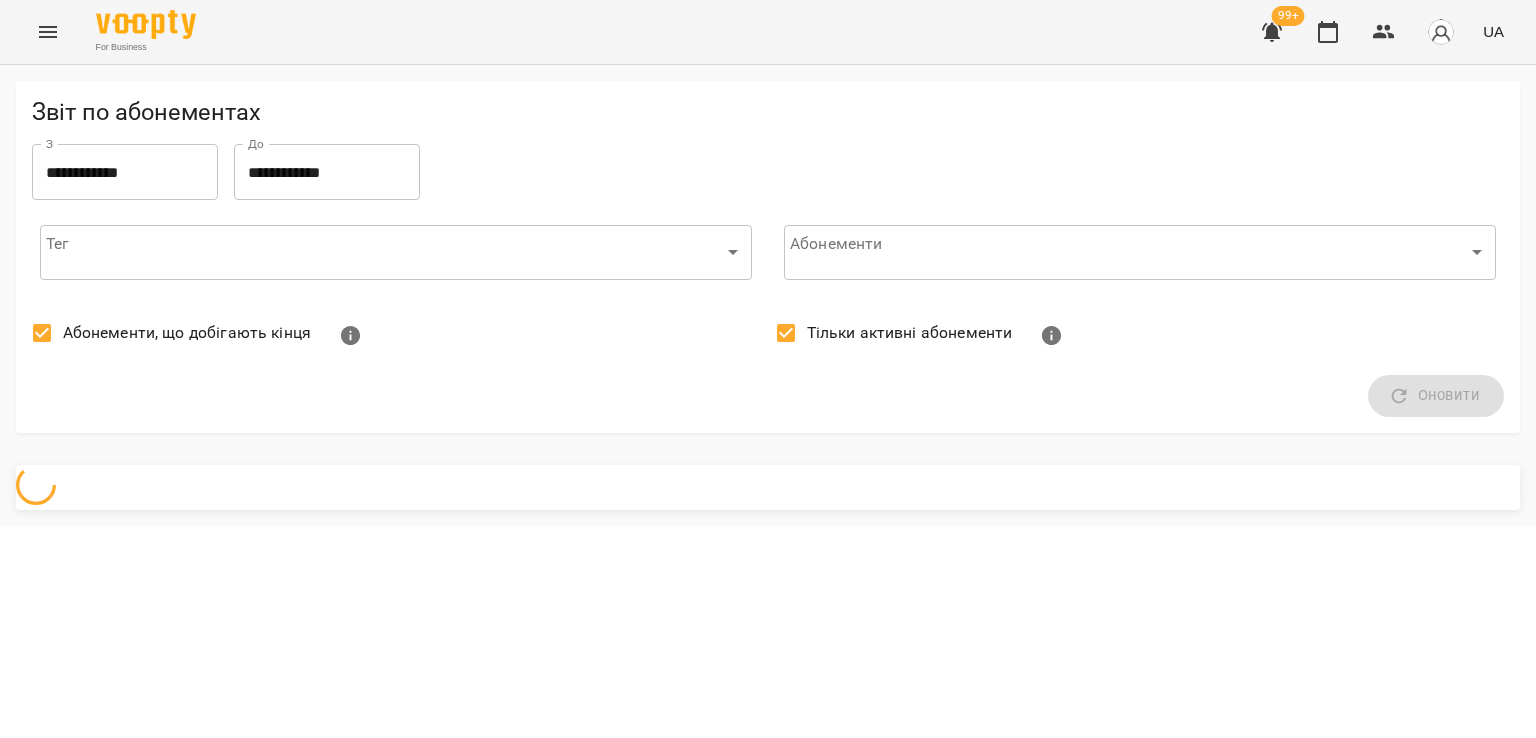 click on "Абонементи, що добігають кінця" at bounding box center (187, 333) 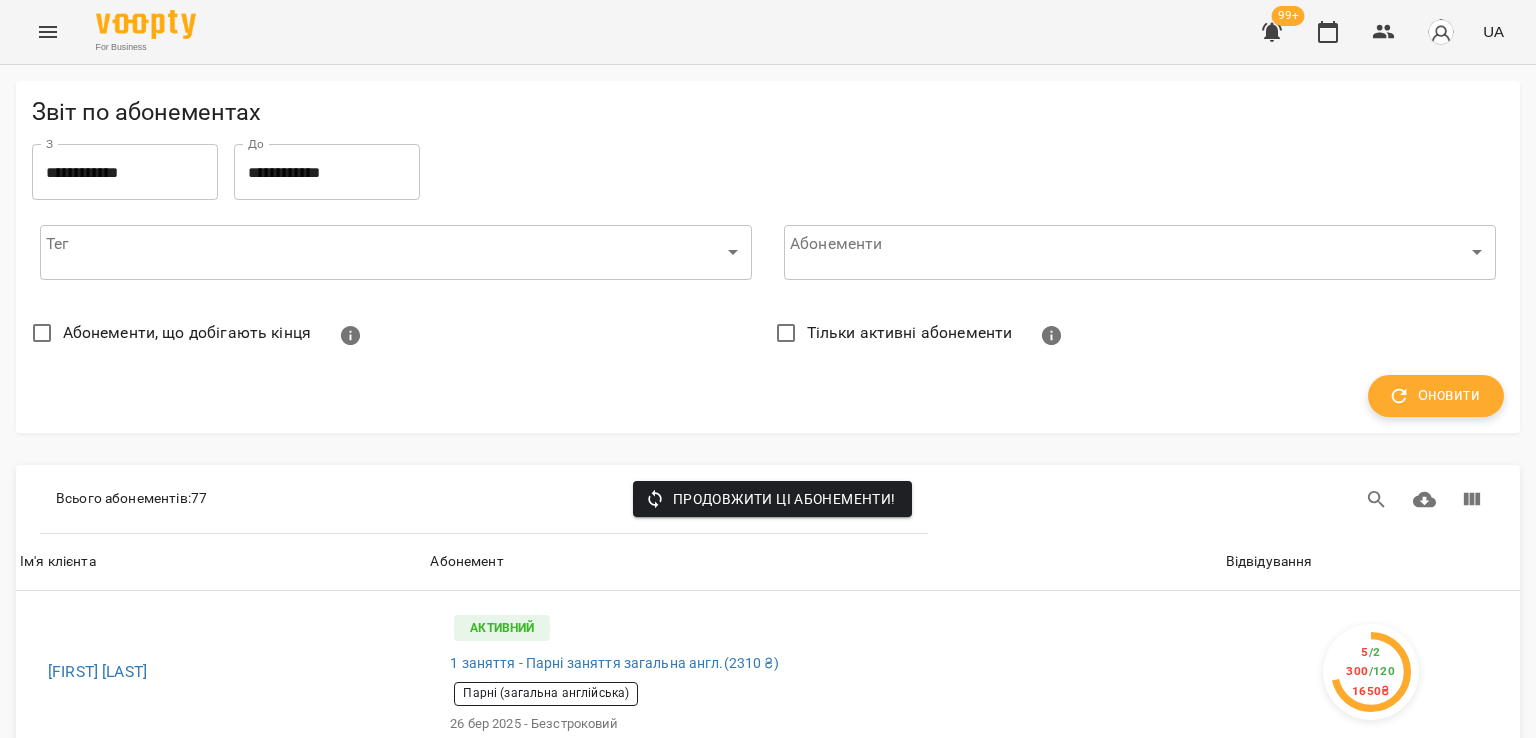 click on "Оновити" at bounding box center (1436, 396) 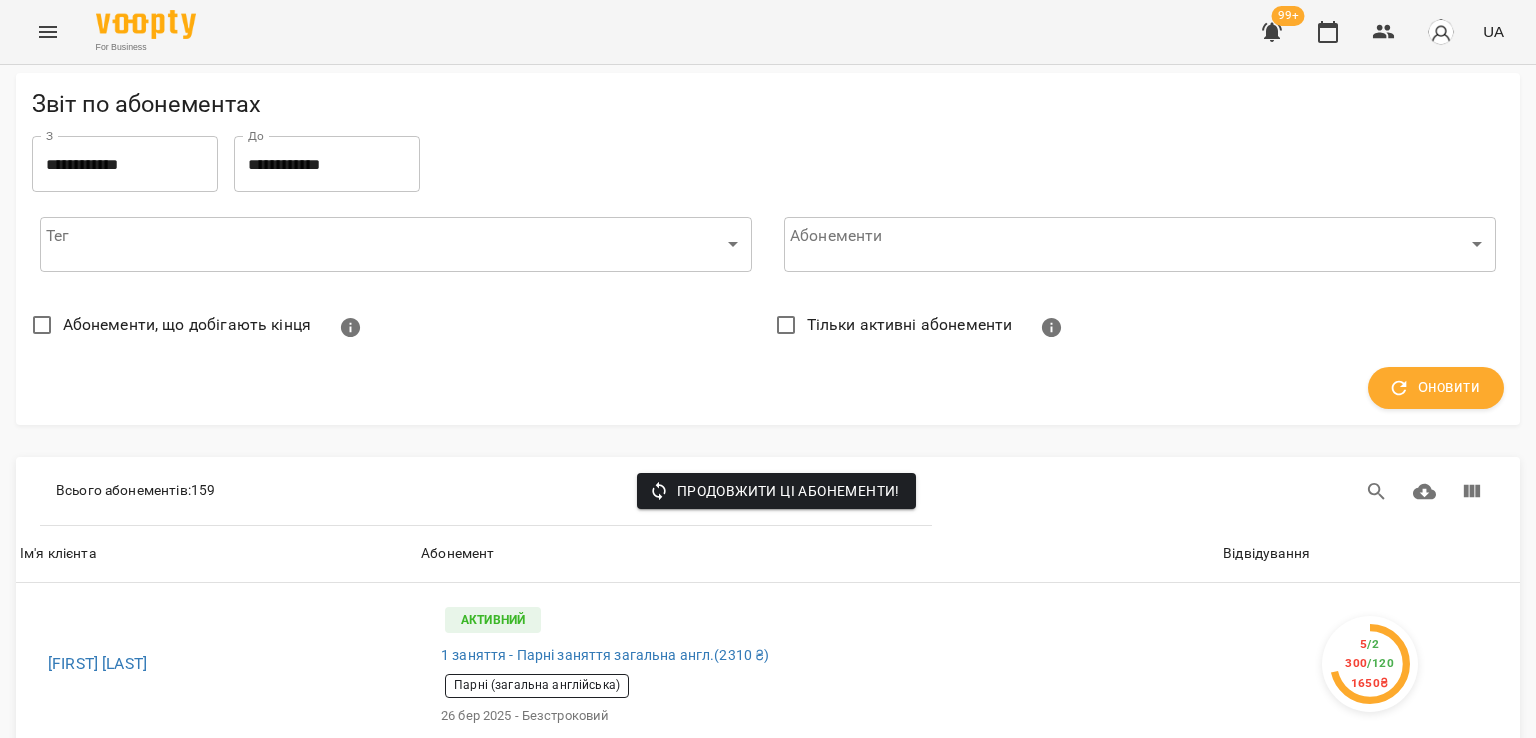 scroll, scrollTop: 200, scrollLeft: 0, axis: vertical 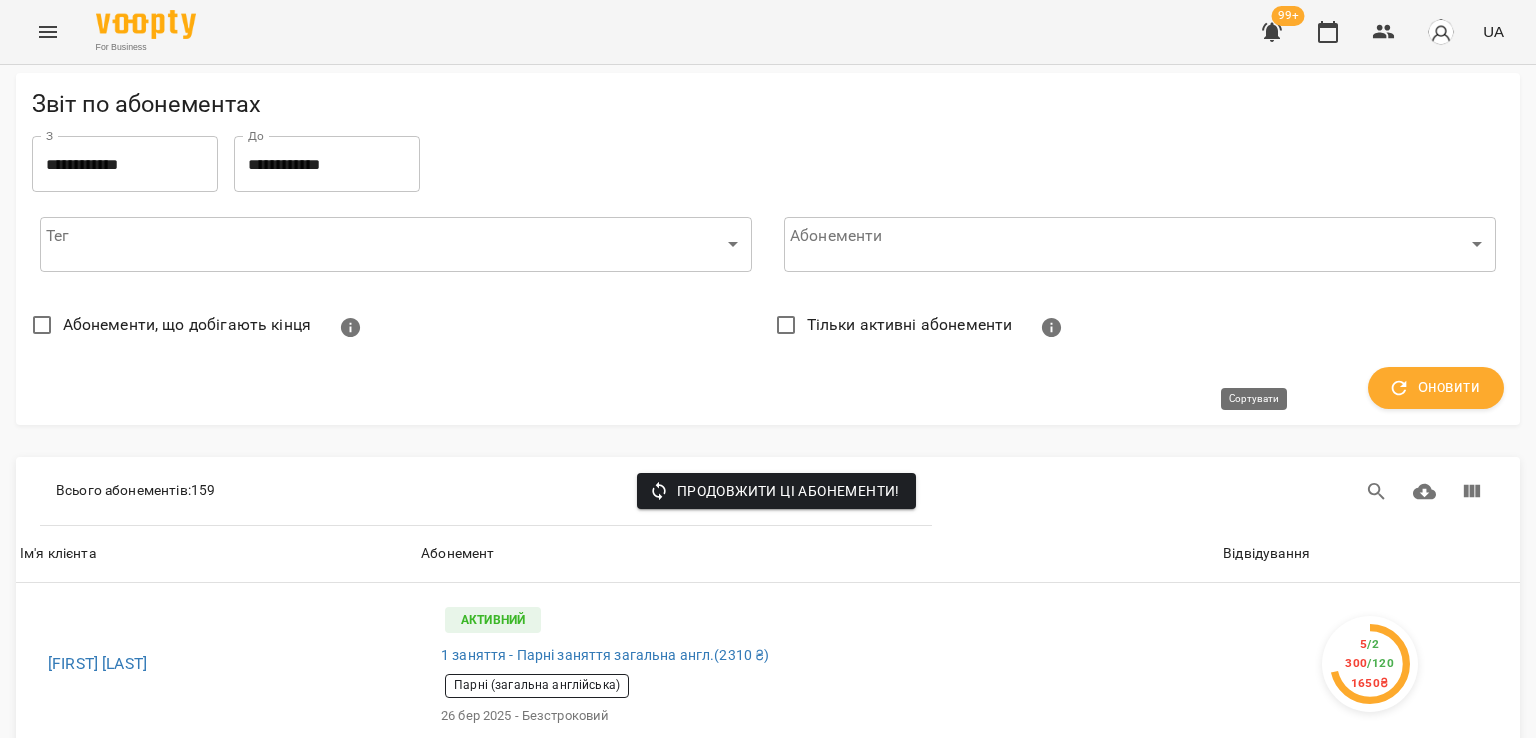click on "Відвідування" at bounding box center (1266, 554) 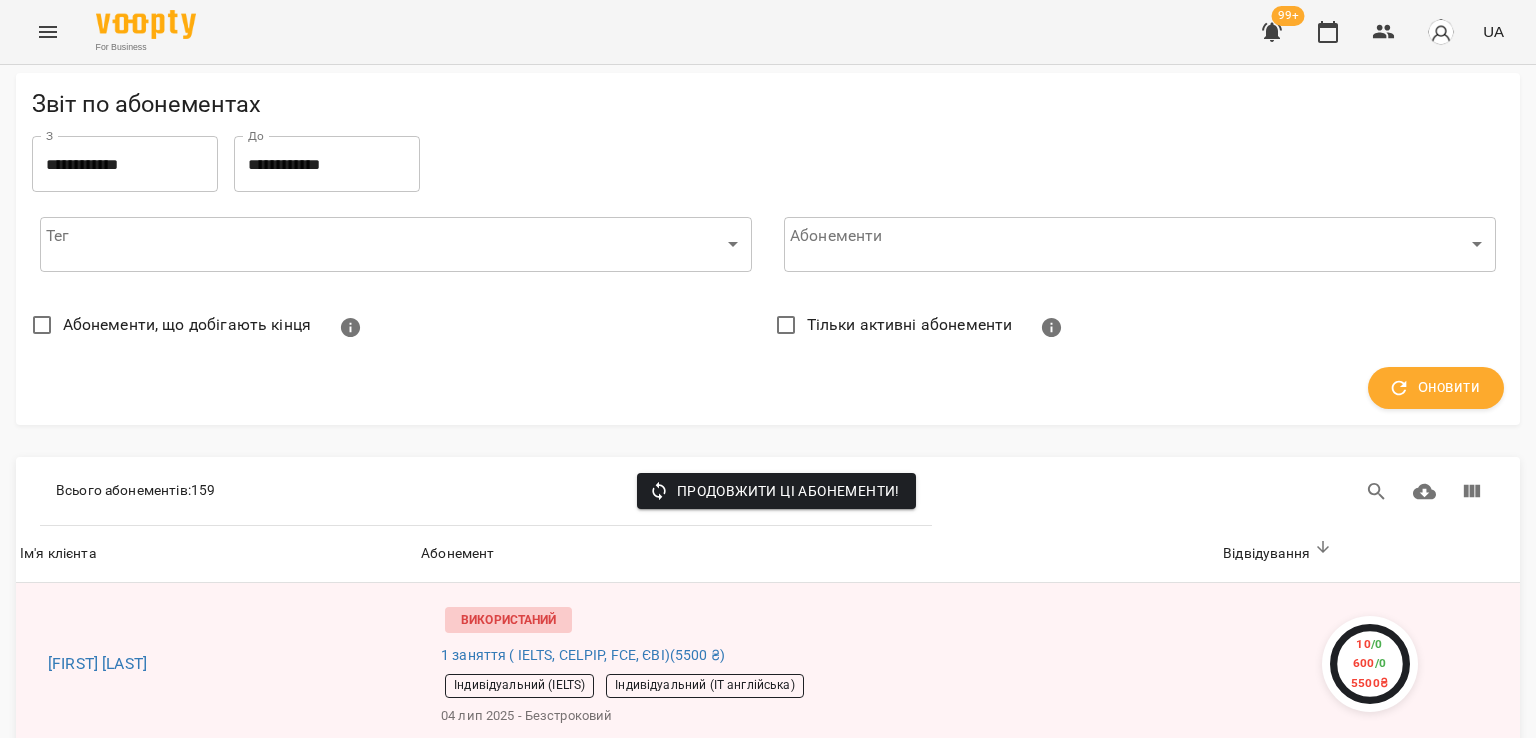 scroll, scrollTop: 300, scrollLeft: 0, axis: vertical 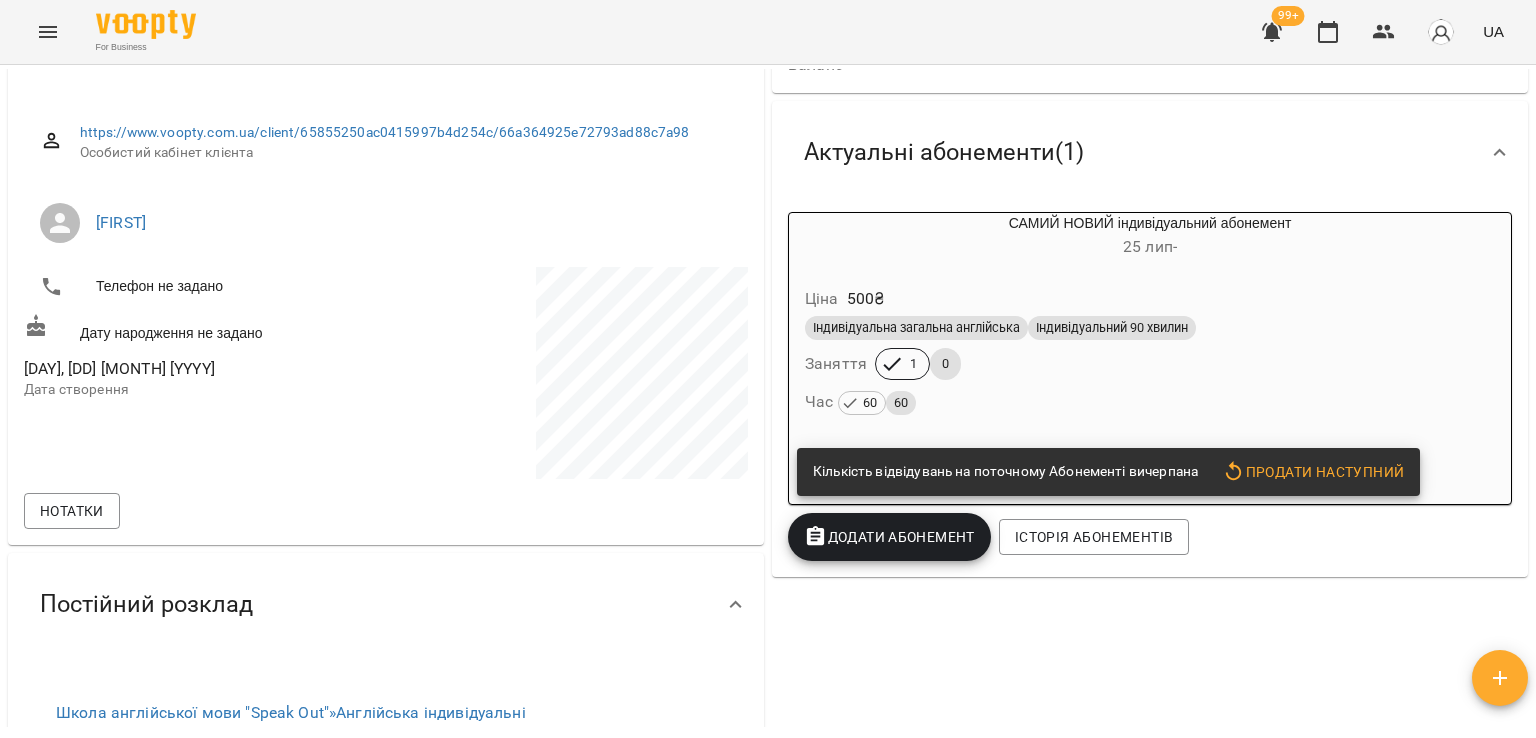 click on "Індивідуальний 90 хвилин" at bounding box center (1112, 328) 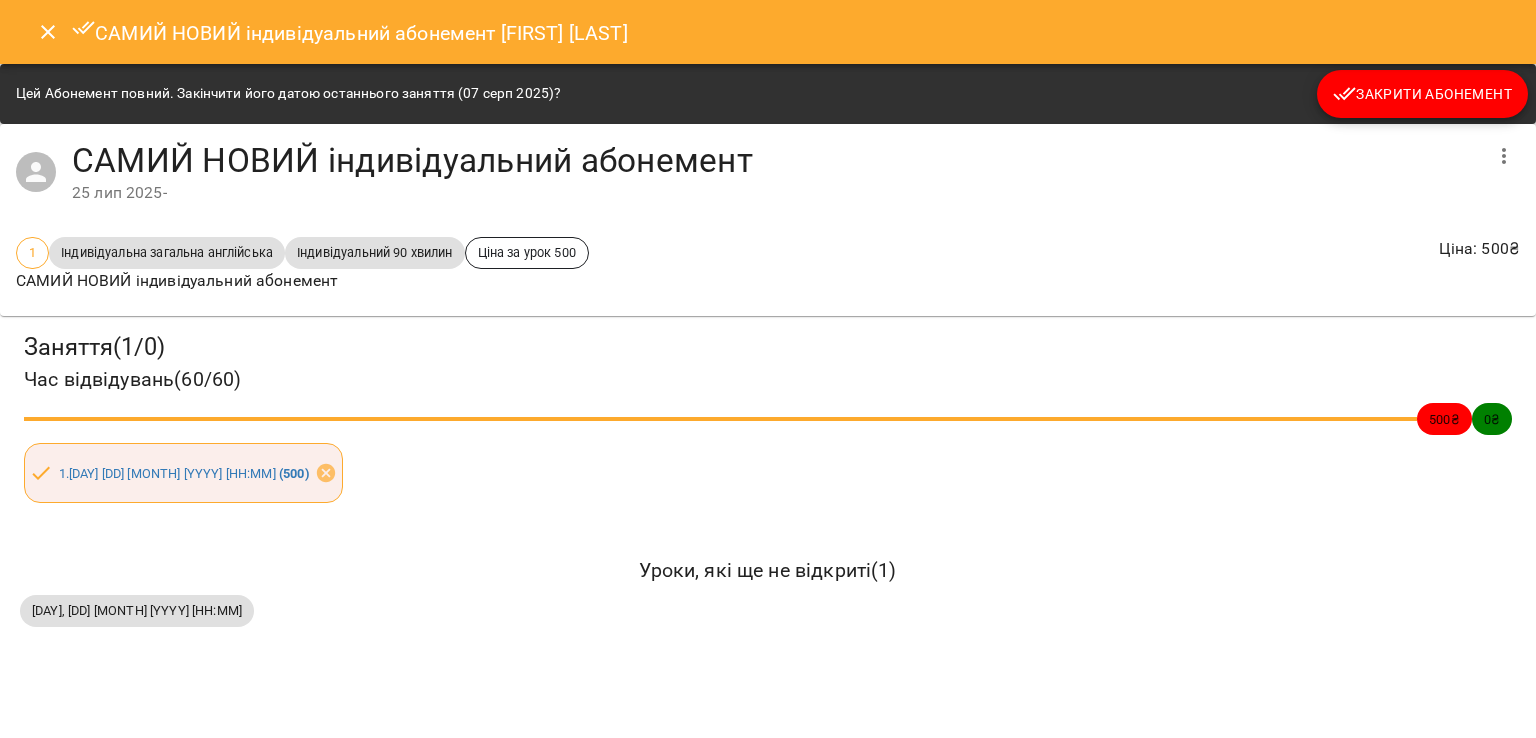 click on "Закрити Абонемент" at bounding box center [1422, 94] 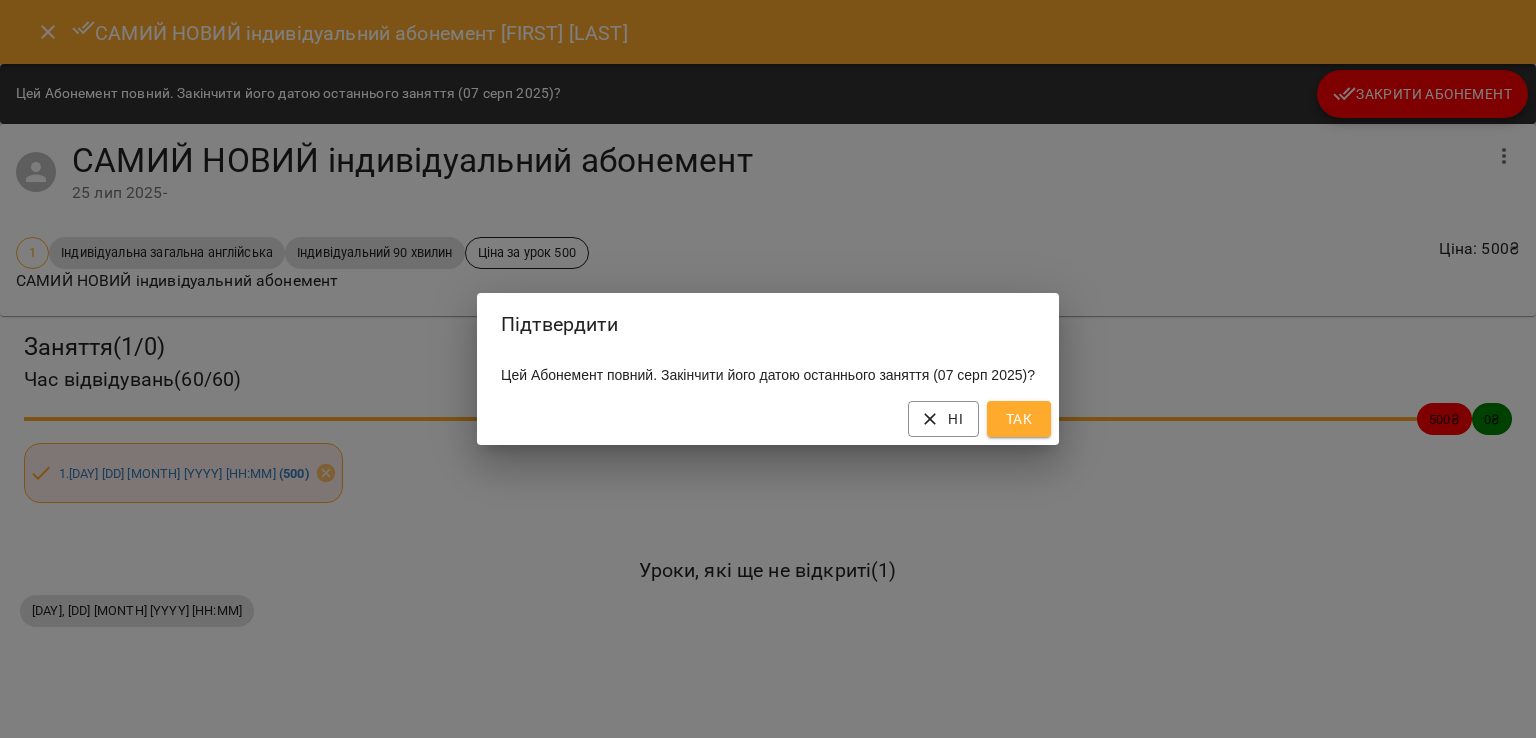click on "Ні Так" at bounding box center [768, 419] 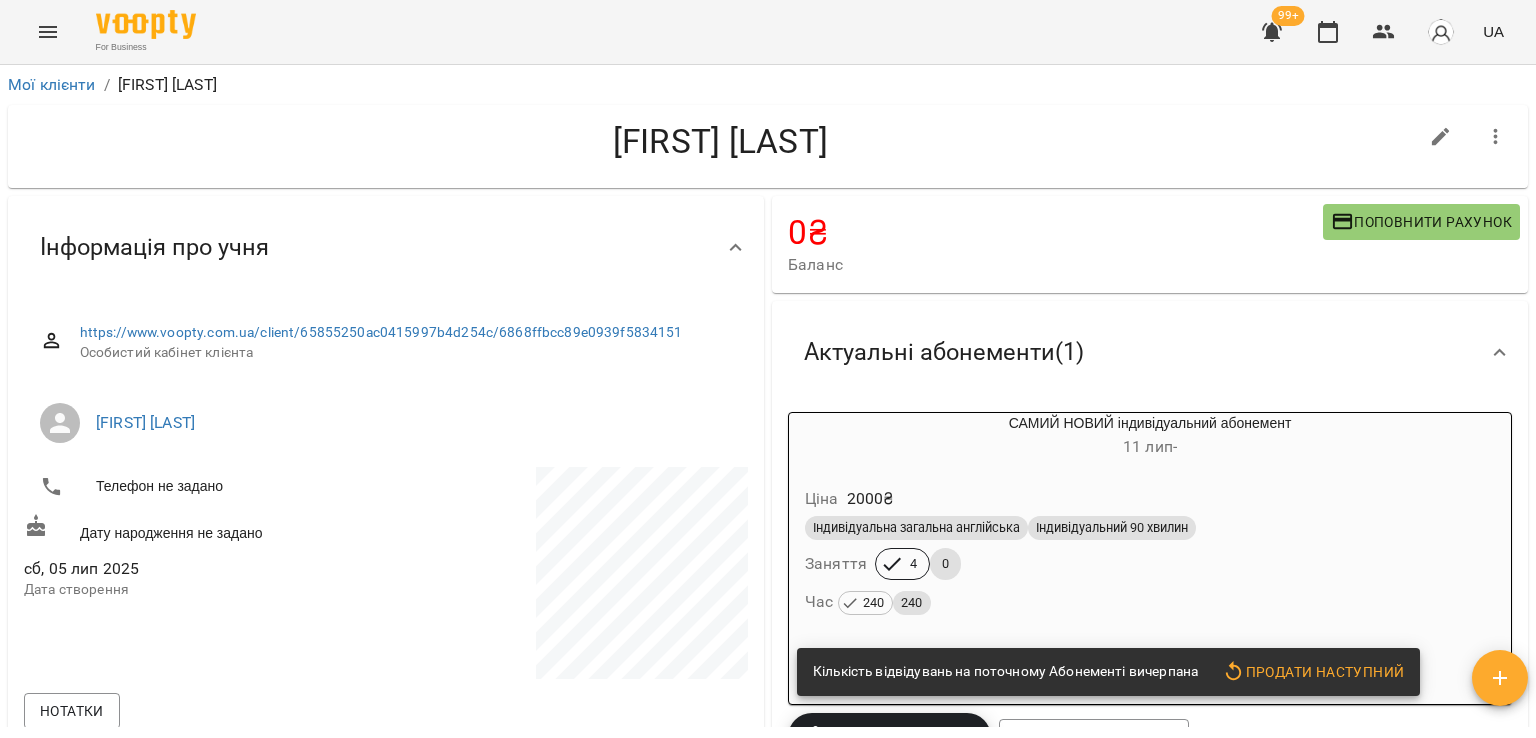 scroll, scrollTop: 0, scrollLeft: 0, axis: both 